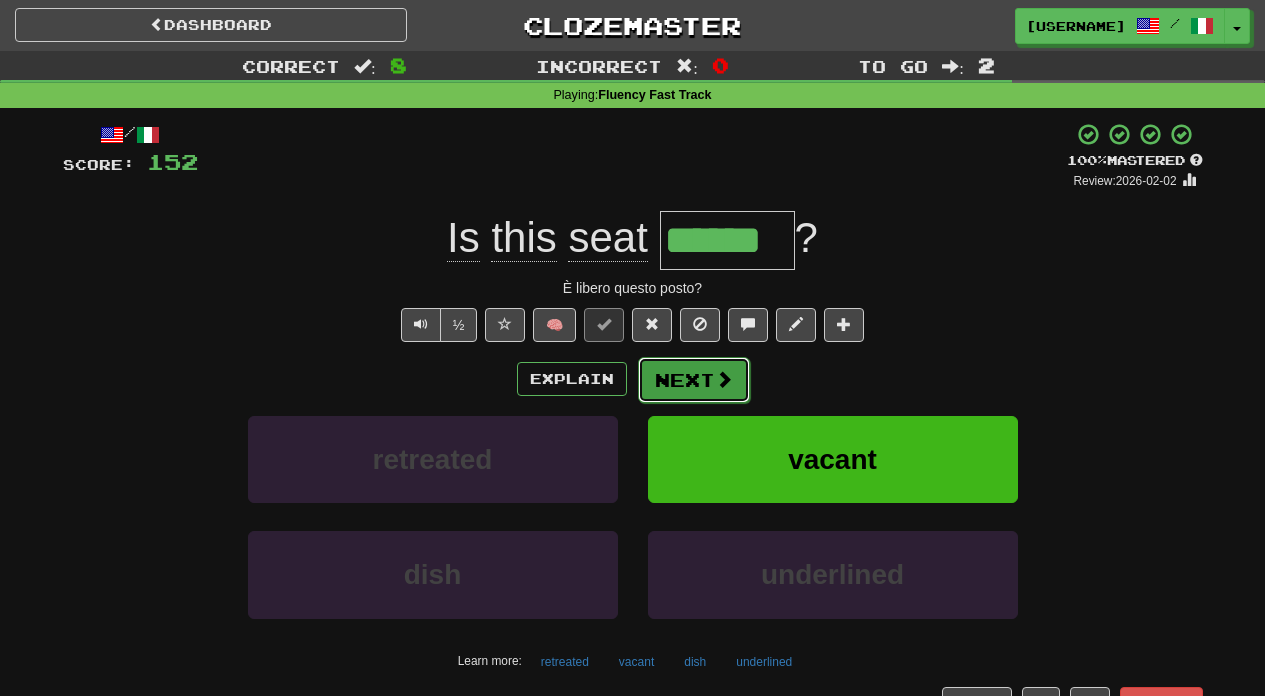 scroll, scrollTop: 66, scrollLeft: 0, axis: vertical 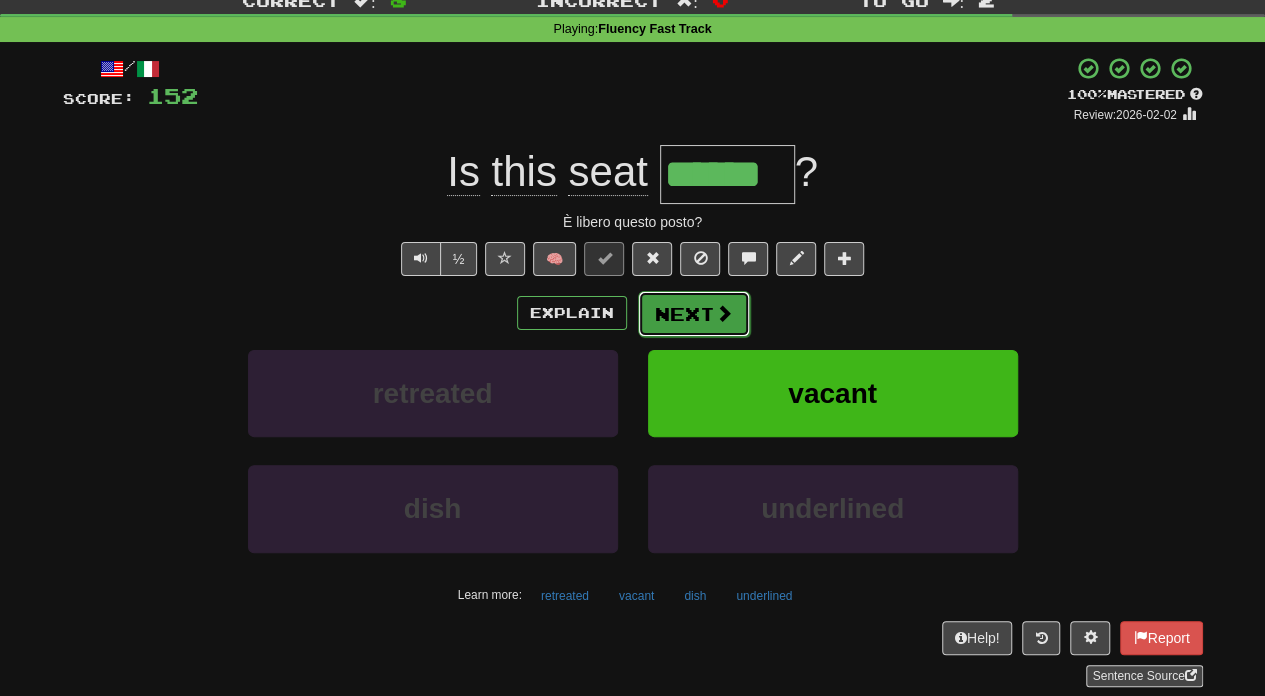 click at bounding box center [724, 313] 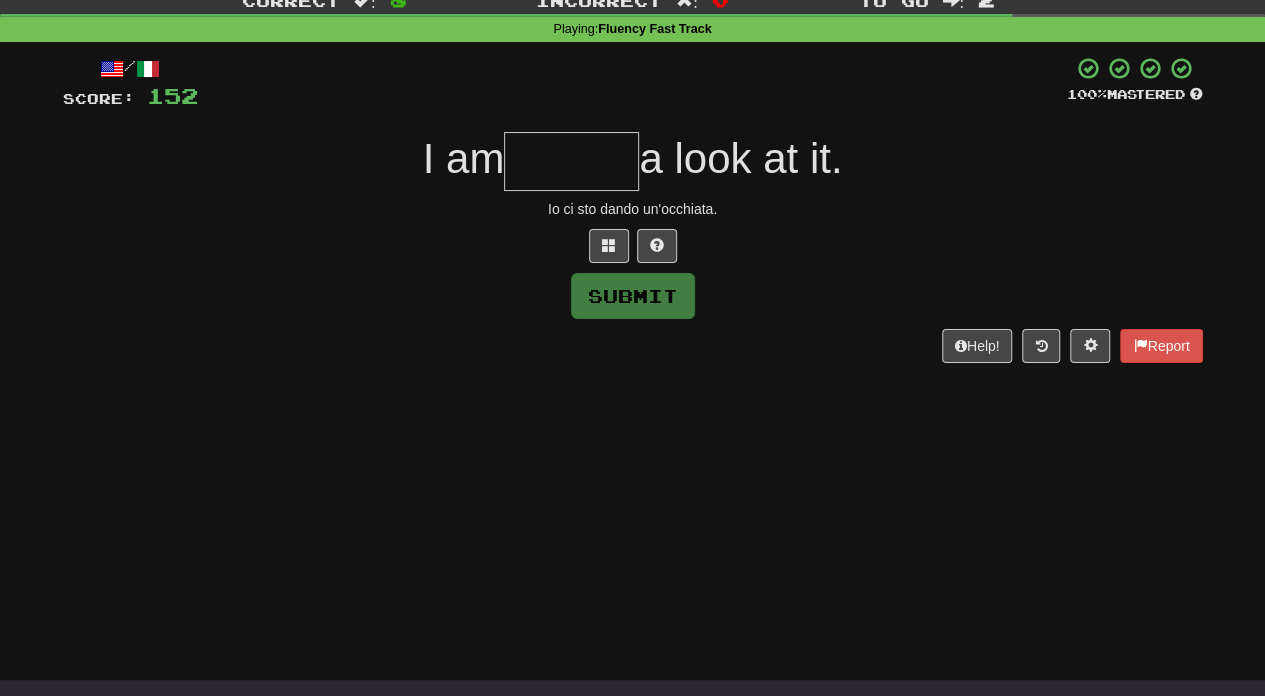 click at bounding box center [571, 161] 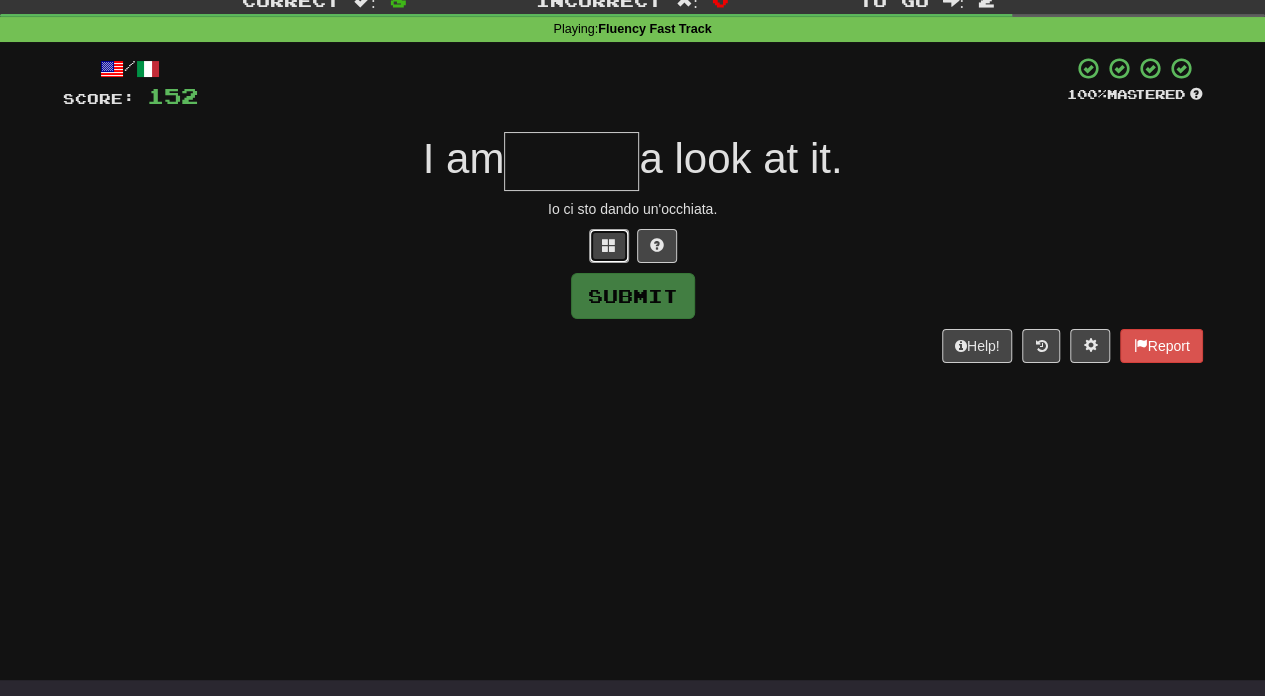 click at bounding box center [609, 246] 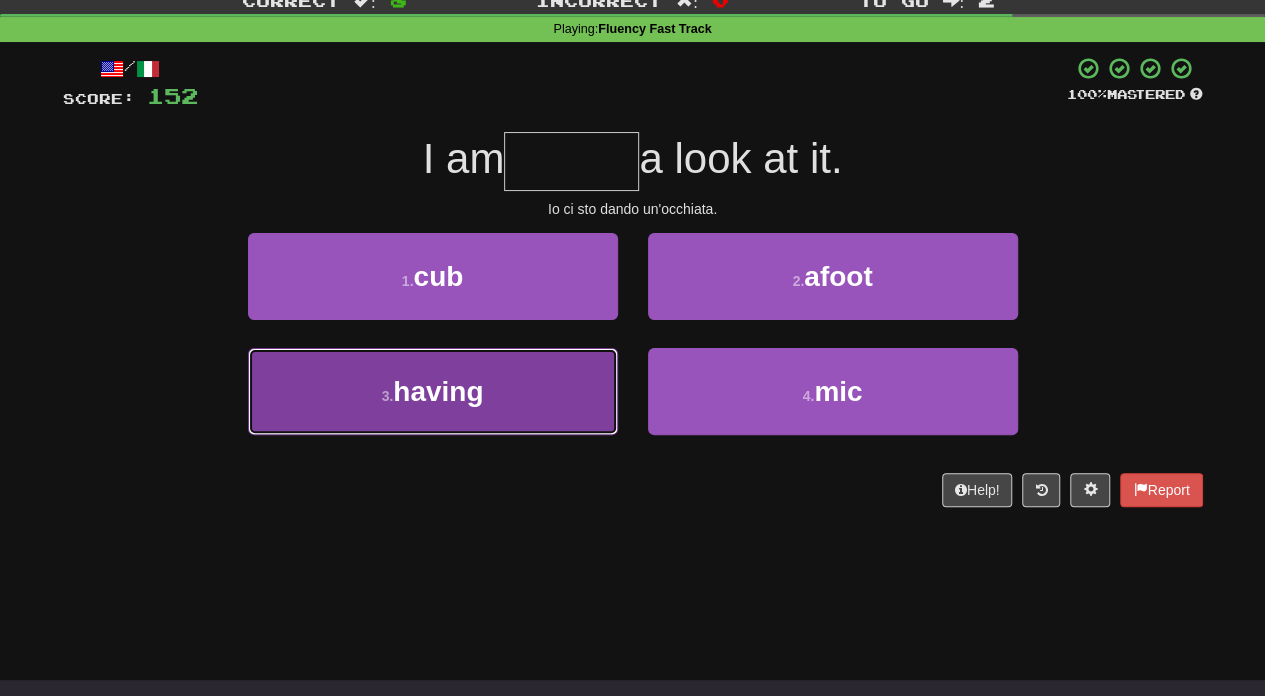 click on "3 .  having" at bounding box center (433, 391) 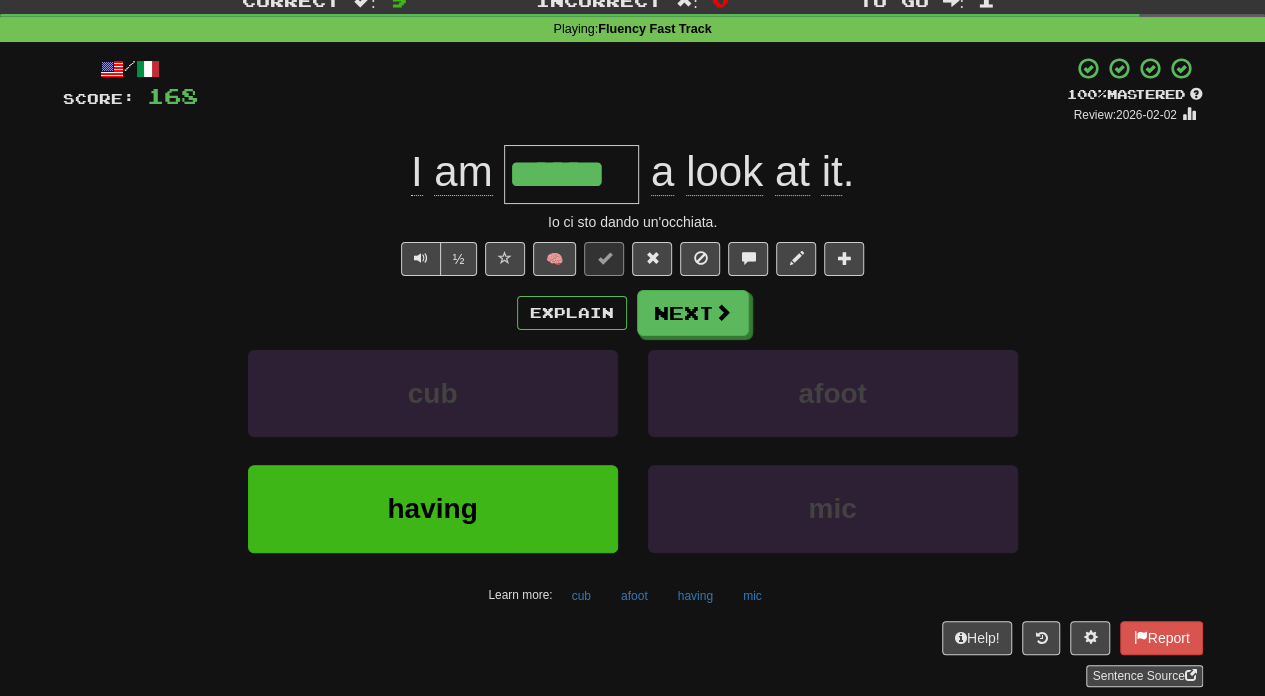 click on "cub afoot" at bounding box center [633, 407] 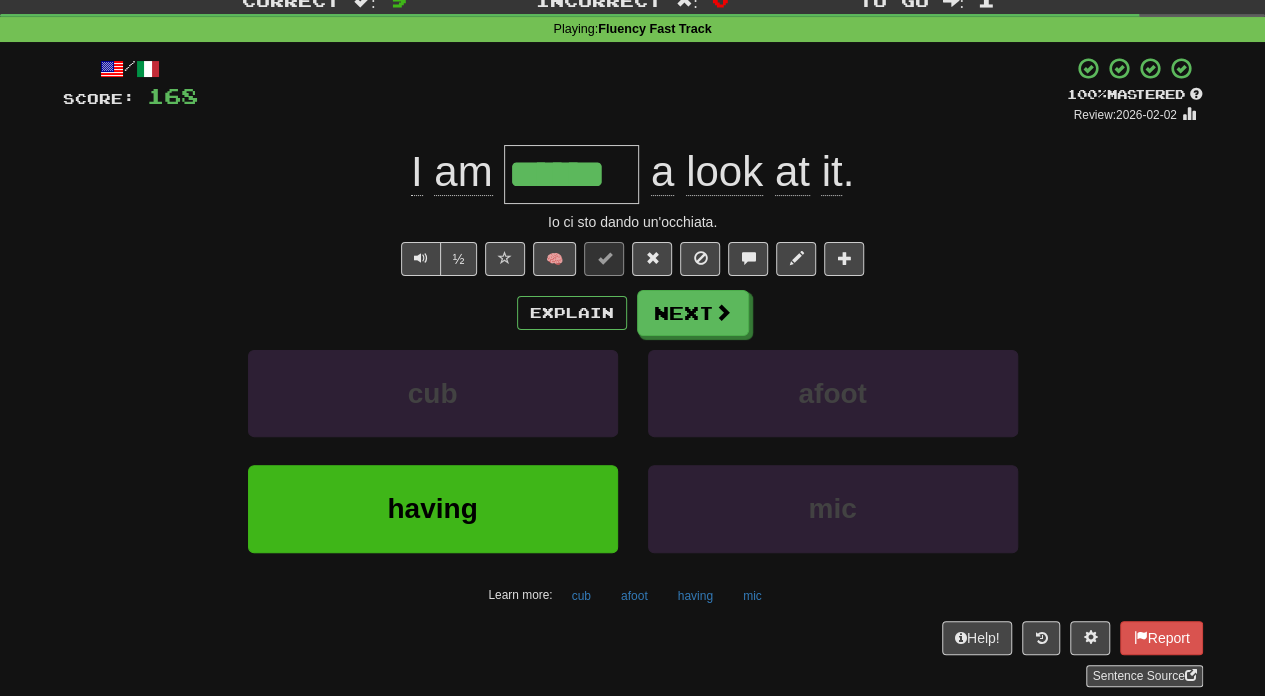 drag, startPoint x: 1084, startPoint y: 407, endPoint x: 1052, endPoint y: 384, distance: 39.40812 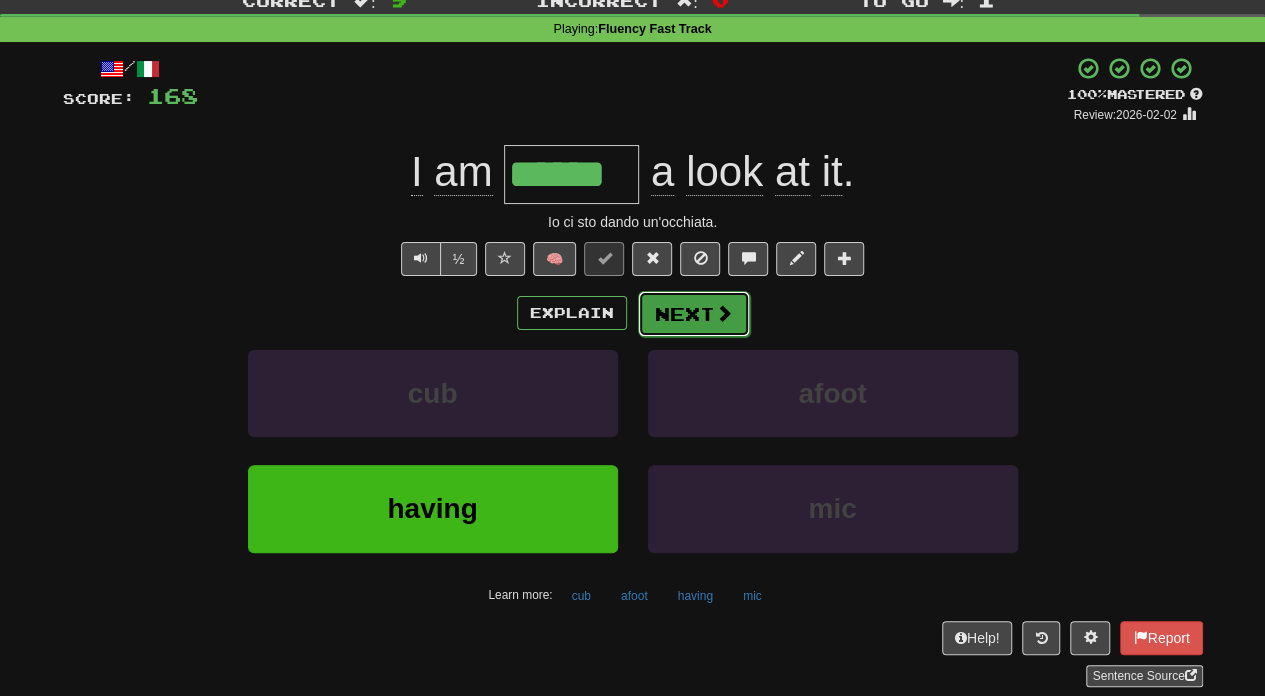 click on "Next" at bounding box center (694, 314) 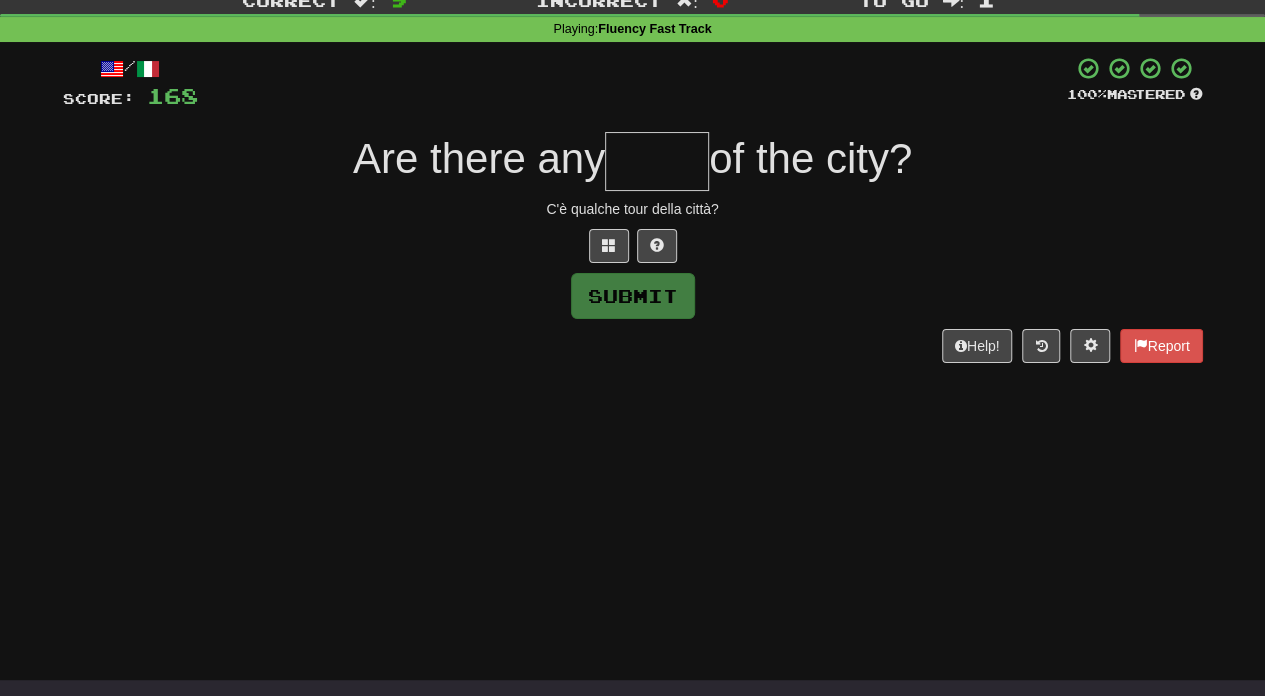click at bounding box center [657, 161] 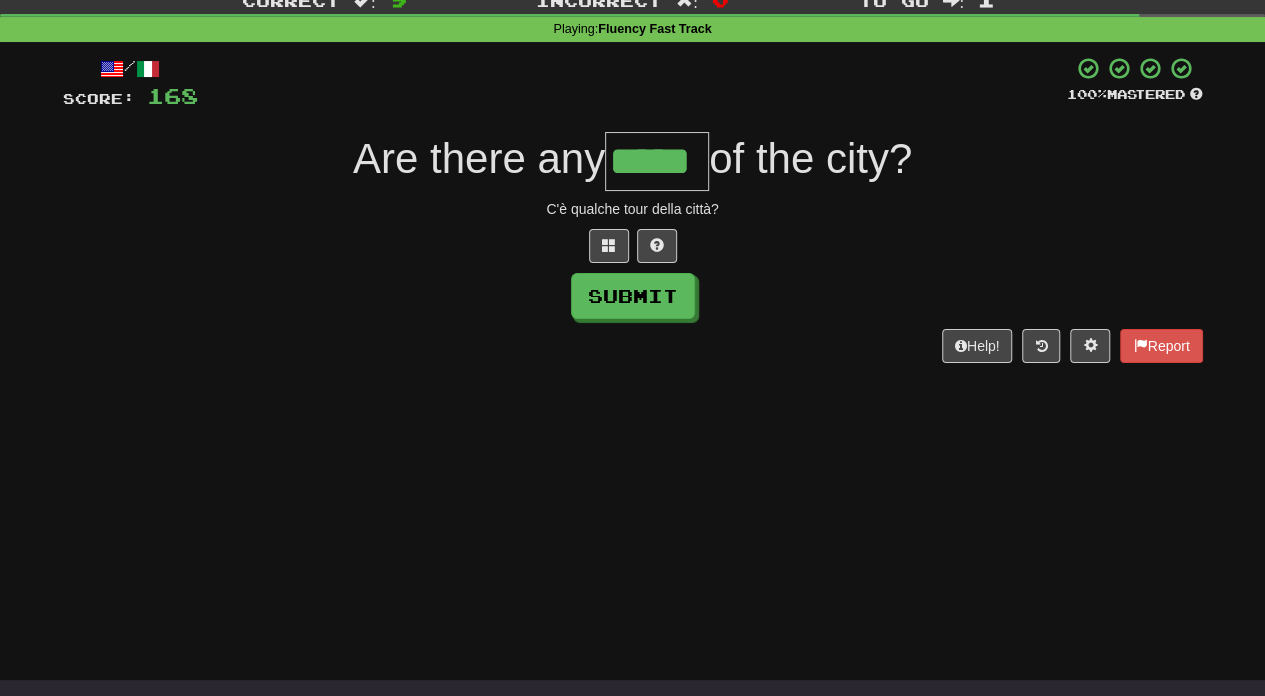 type on "*****" 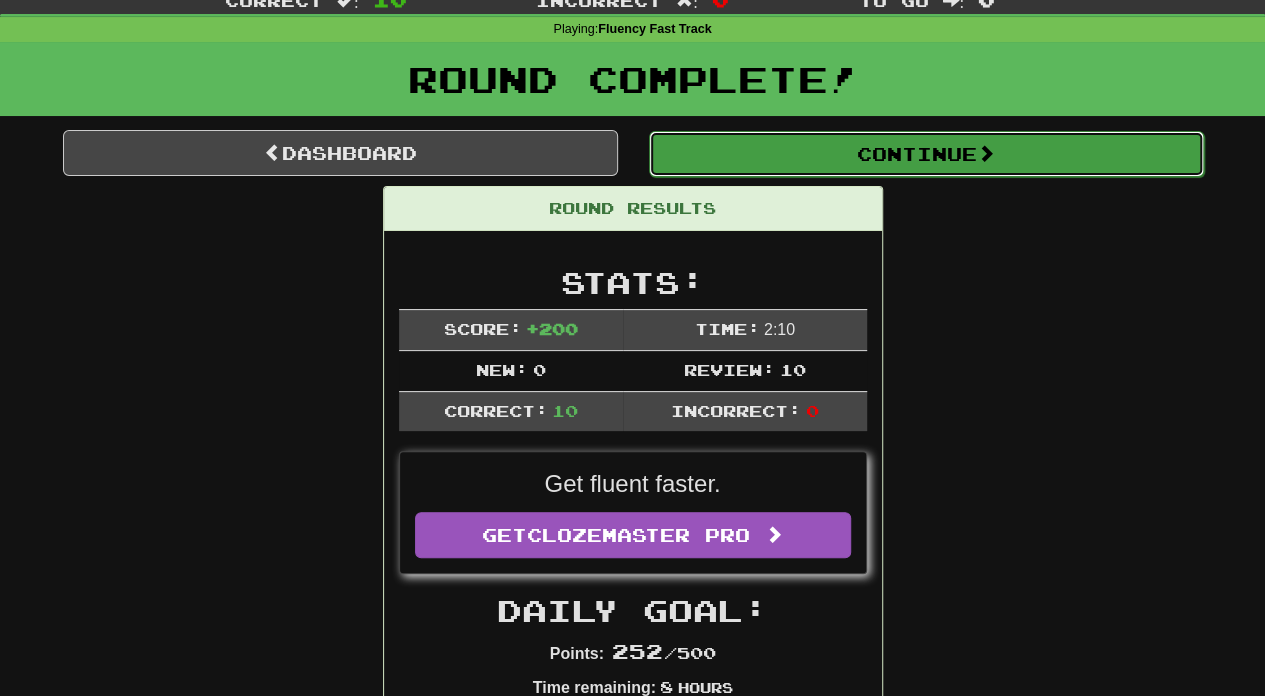 click on "Continue" at bounding box center (926, 154) 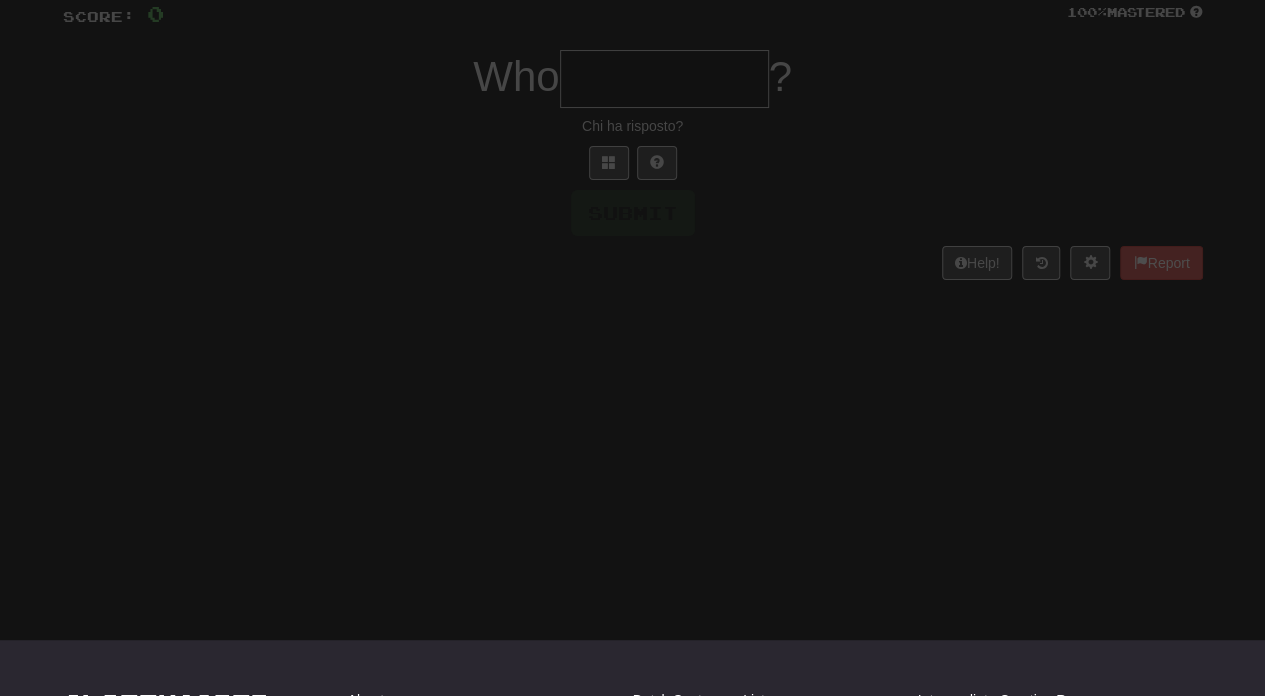scroll, scrollTop: 66, scrollLeft: 0, axis: vertical 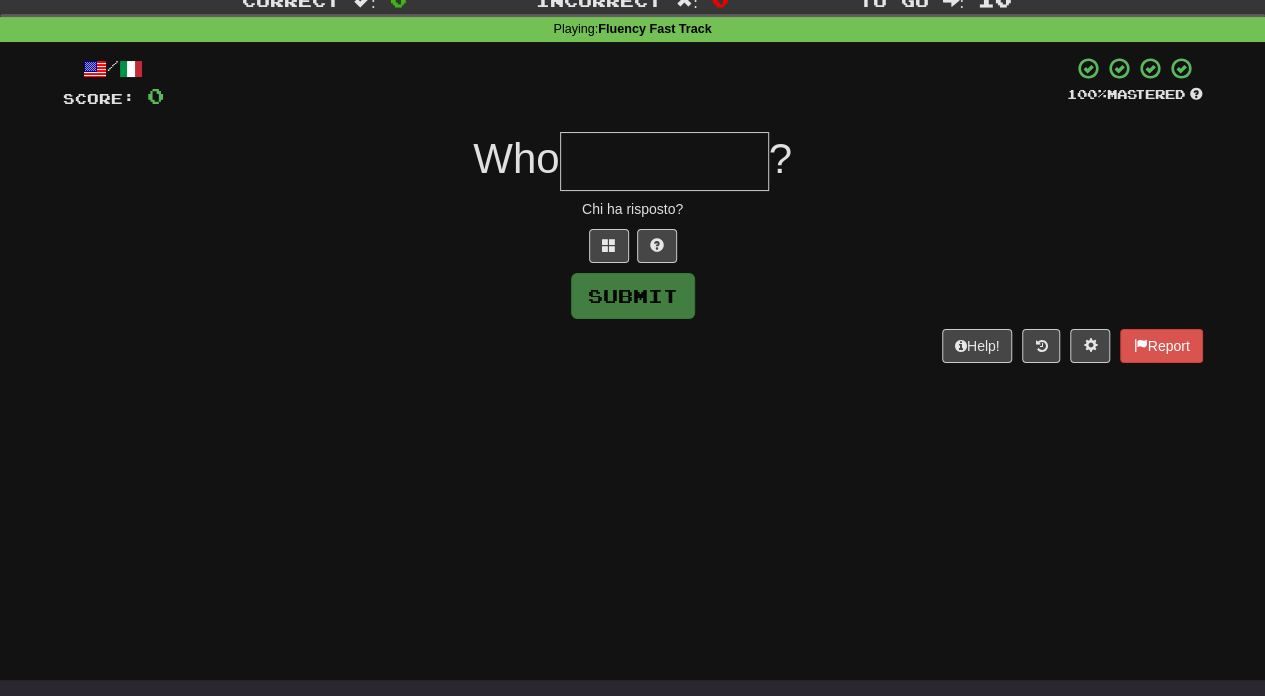 drag, startPoint x: 600, startPoint y: 156, endPoint x: 610, endPoint y: 161, distance: 11.18034 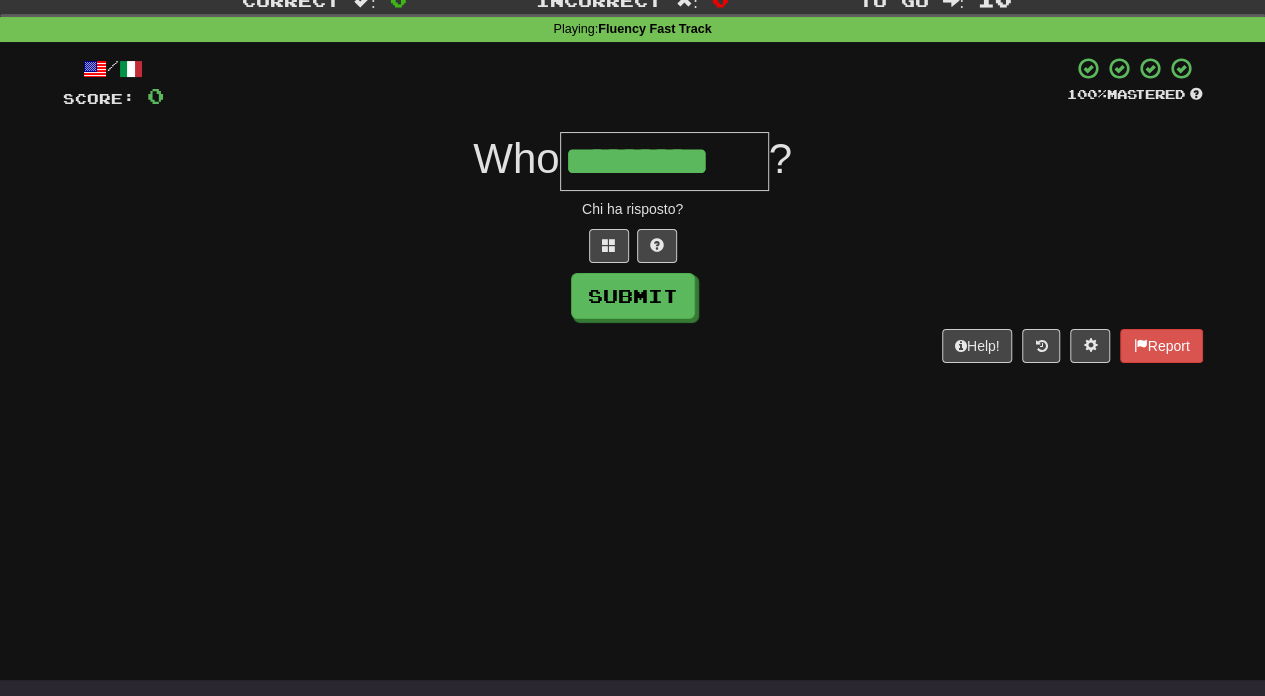 type on "*********" 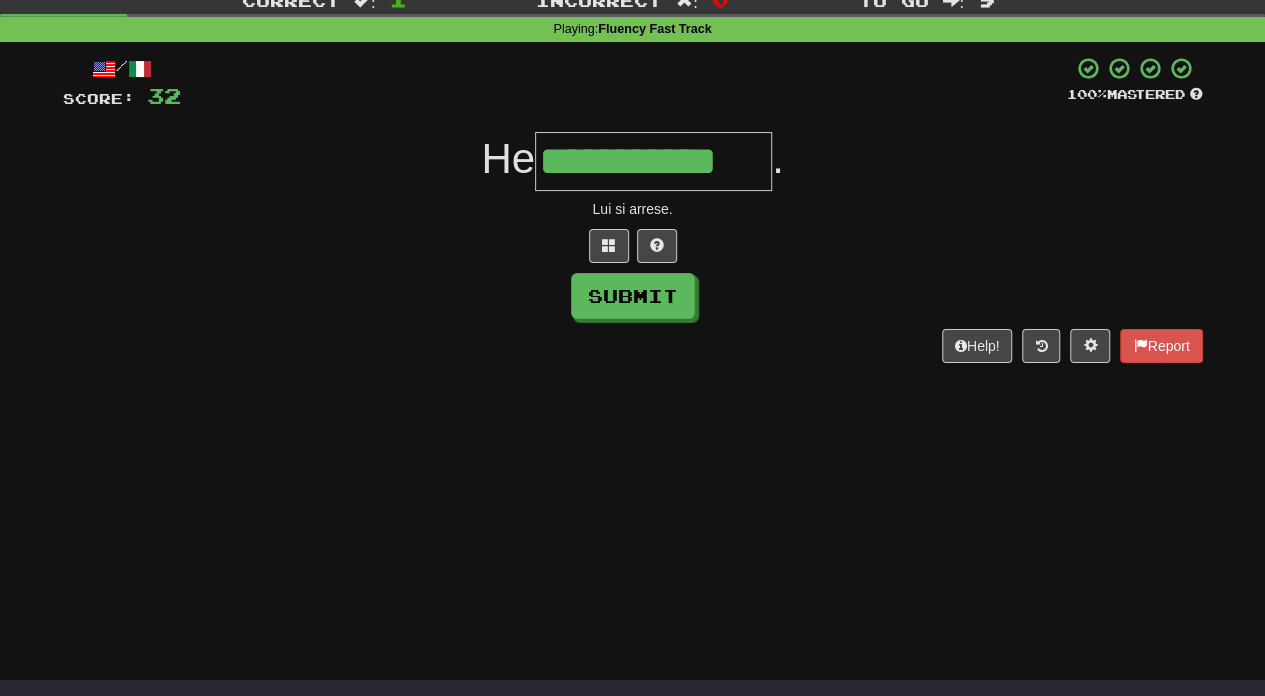 type on "**********" 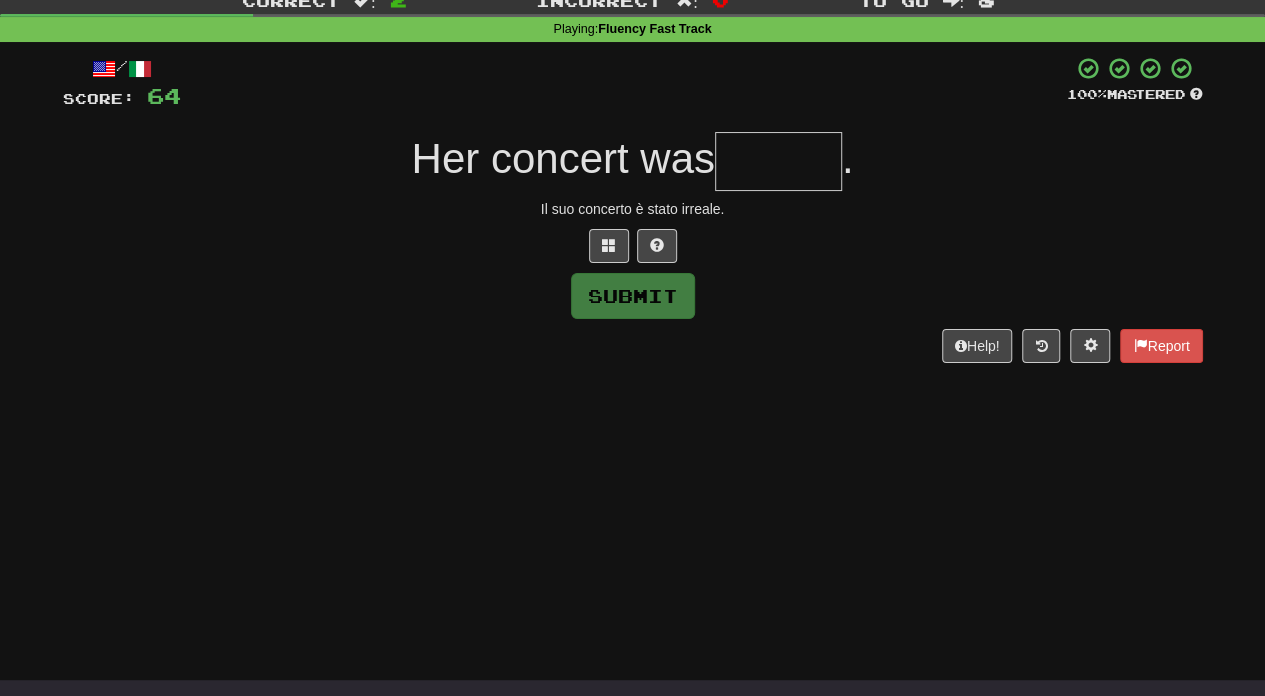 click on "Dashboard
Clozemaster
superluke
/
Toggle Dropdown
Dashboard
Leaderboard
Activity Feed
Notifications
50
Profile
Discussions
English
/
Italiano
Streak:
2173
Review:
11,188
Daily Goal:  0 /500
Languages
Account
Logout
superluke
/
Toggle Dropdown
Dashboard
Leaderboard
Activity Feed
Notifications
50
Profile
Discussions
English
/
Italiano
Streak:
2173
Review:
11,188
Daily Goal:  0 /500
Languages
Account
Logout
clozemaster
Correct   :   2 Incorrect   :   0 To go   :   8 Playing :  Fluency Fast Track  /  Score:   64 100 %  Mastered Her concert was  . Il suo concerto è stato irreale. Submit  Help!  Report" at bounding box center [632, 282] 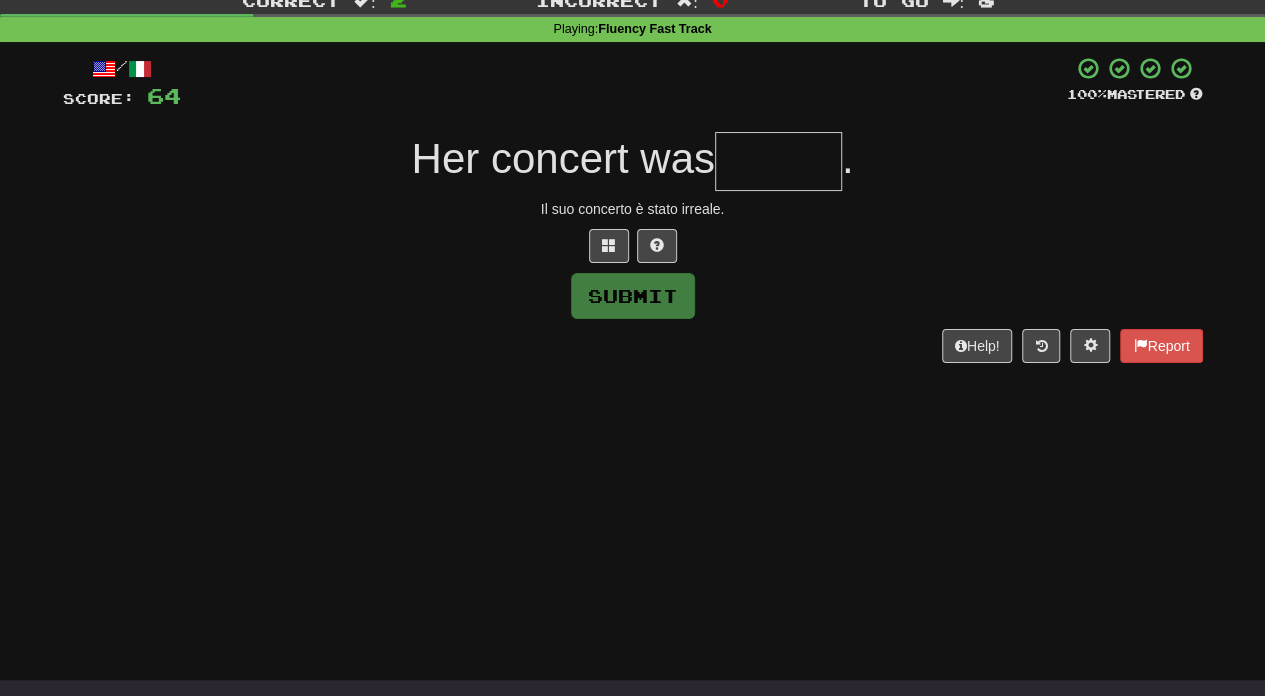 click at bounding box center (778, 161) 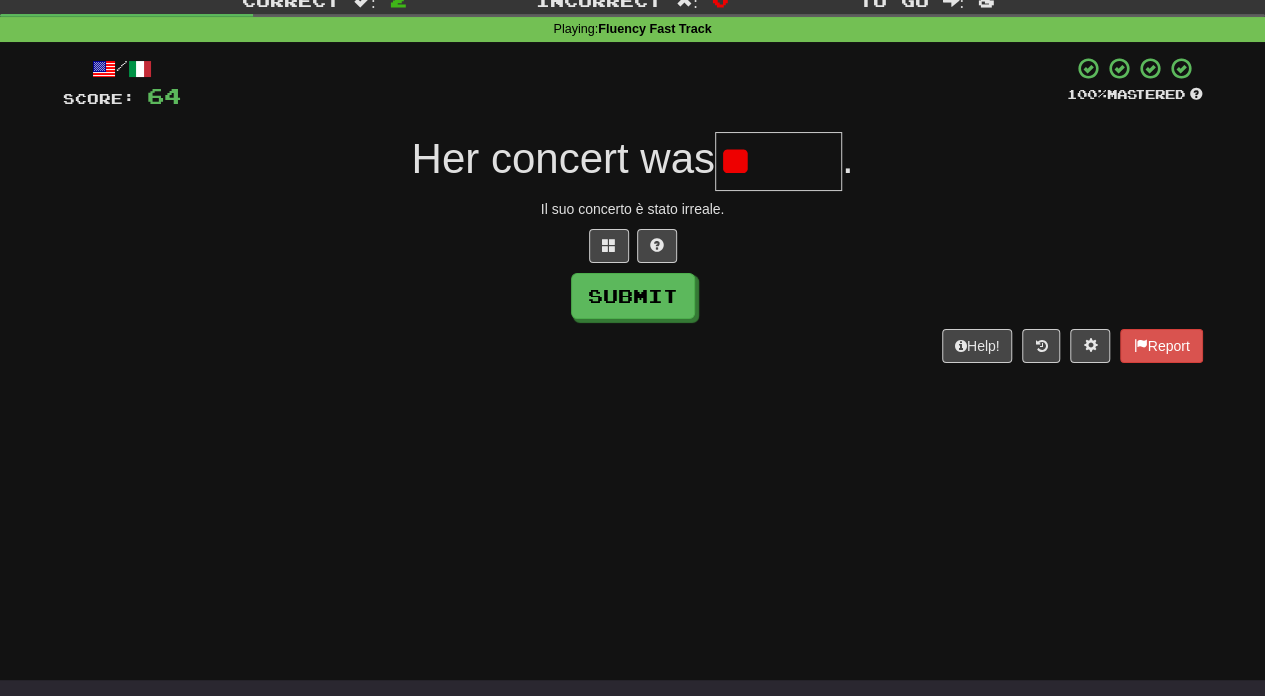 type on "*" 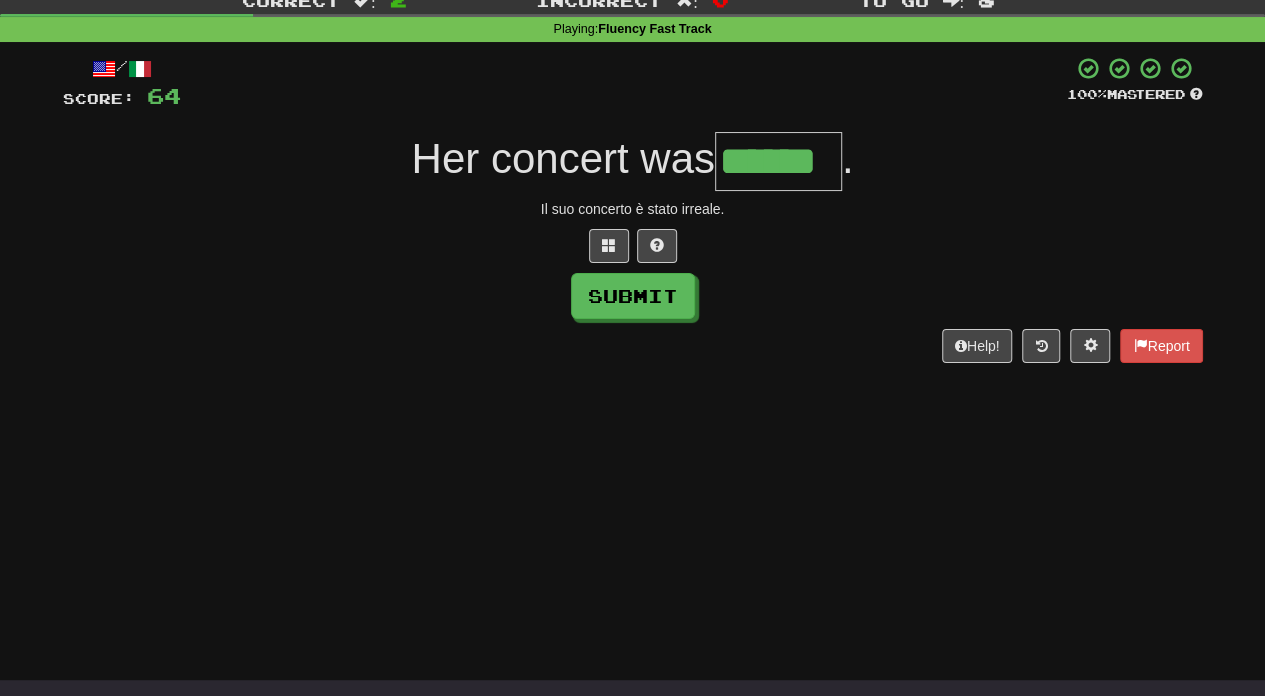 type on "******" 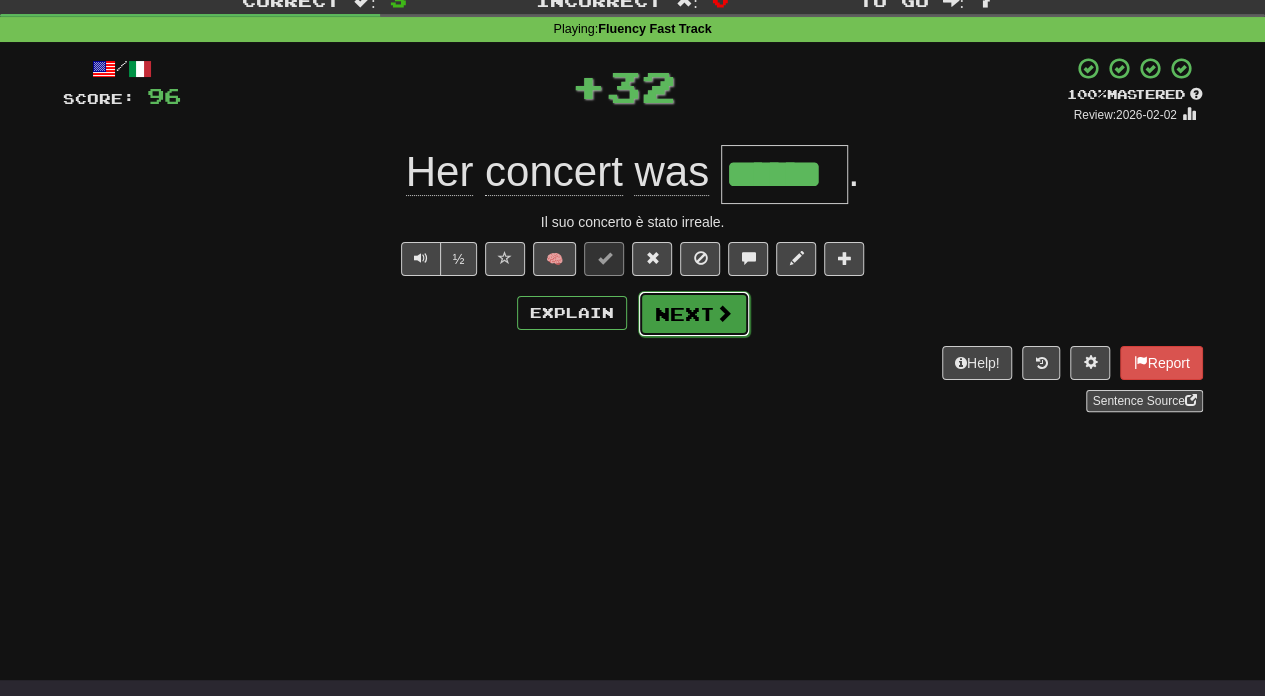 click on "Next" at bounding box center (694, 314) 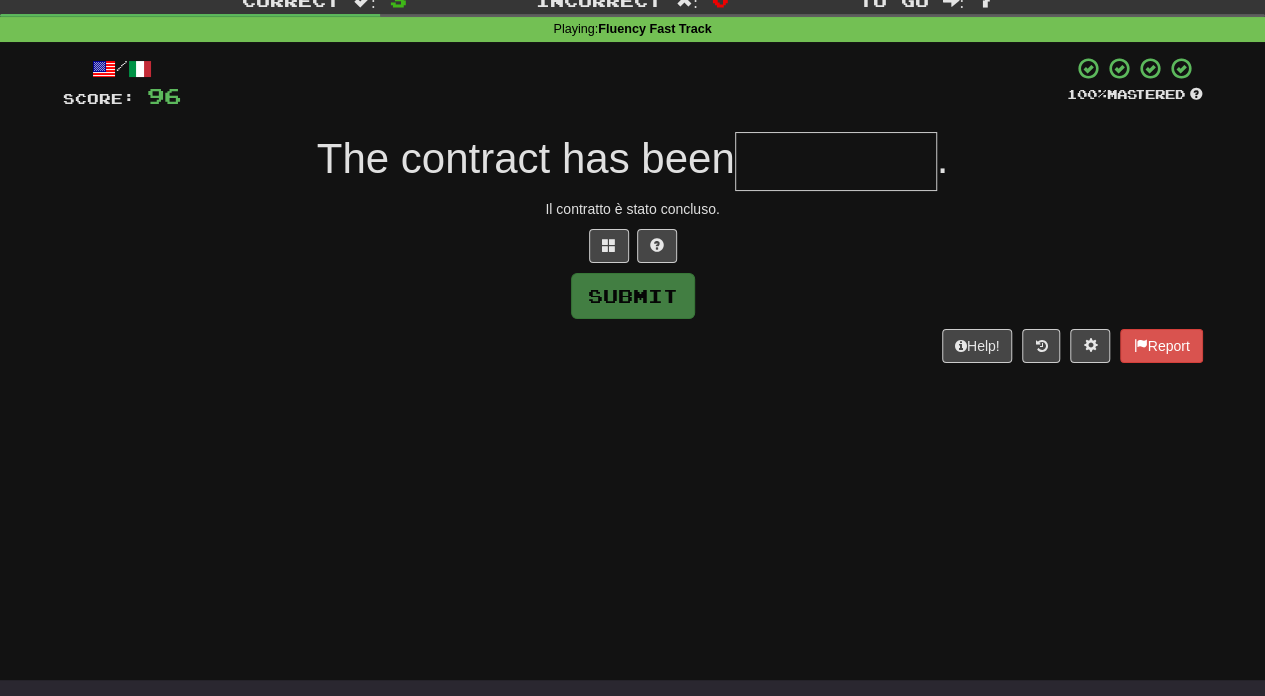 click at bounding box center (836, 161) 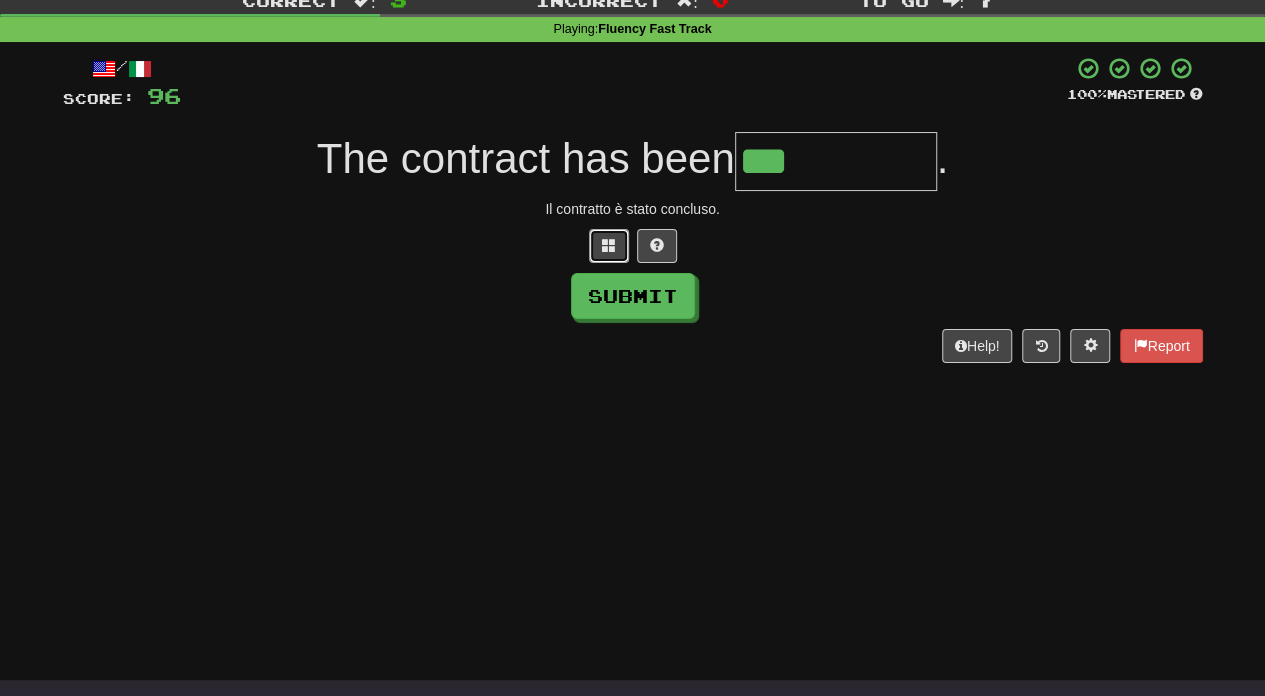 click at bounding box center [609, 246] 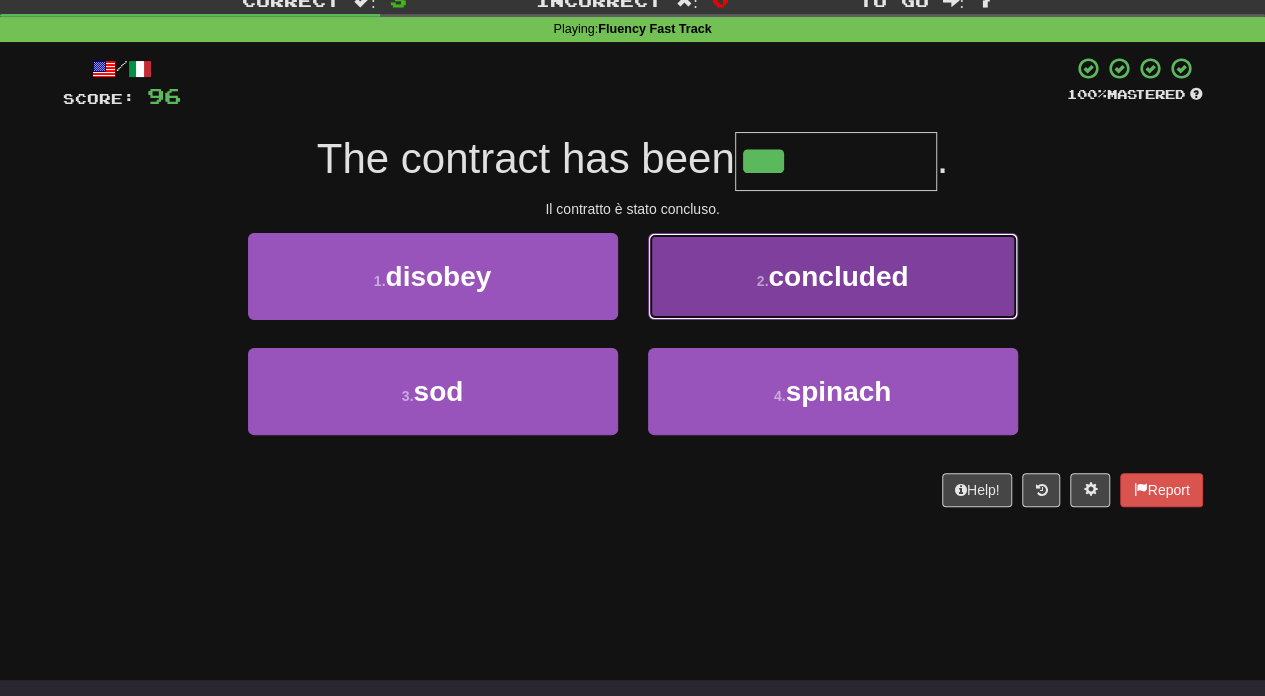 click on "2 .  concluded" at bounding box center [833, 276] 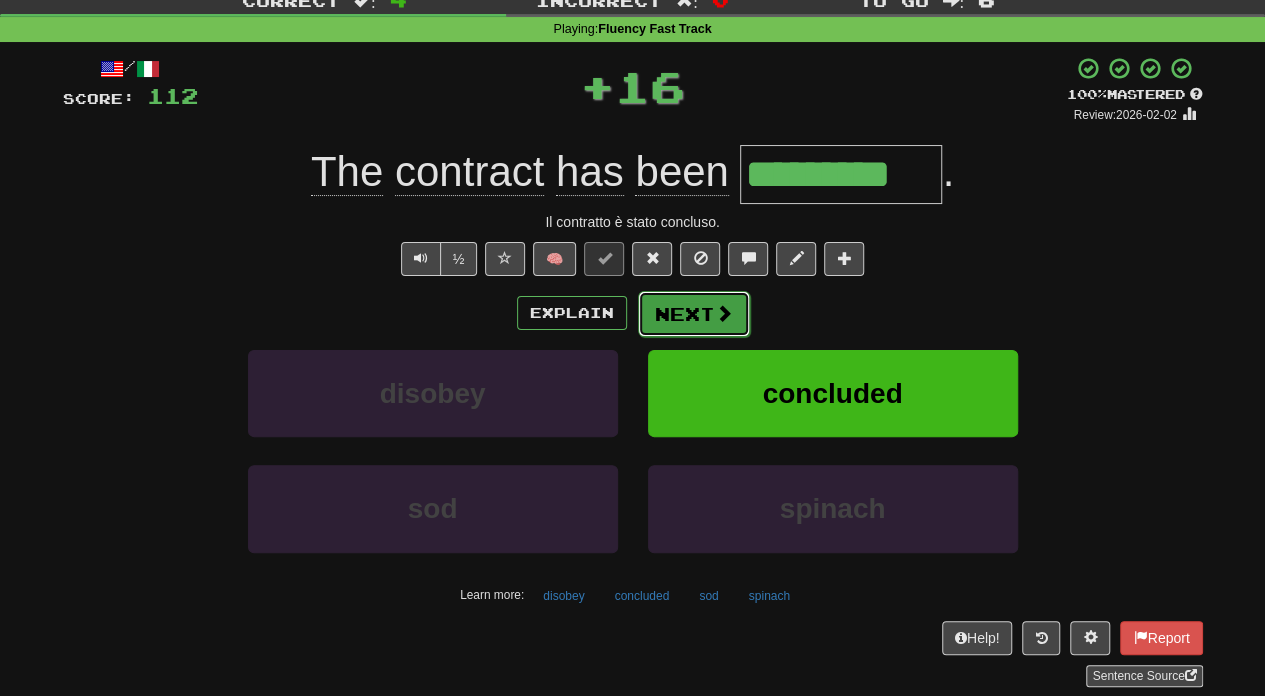 click at bounding box center [724, 313] 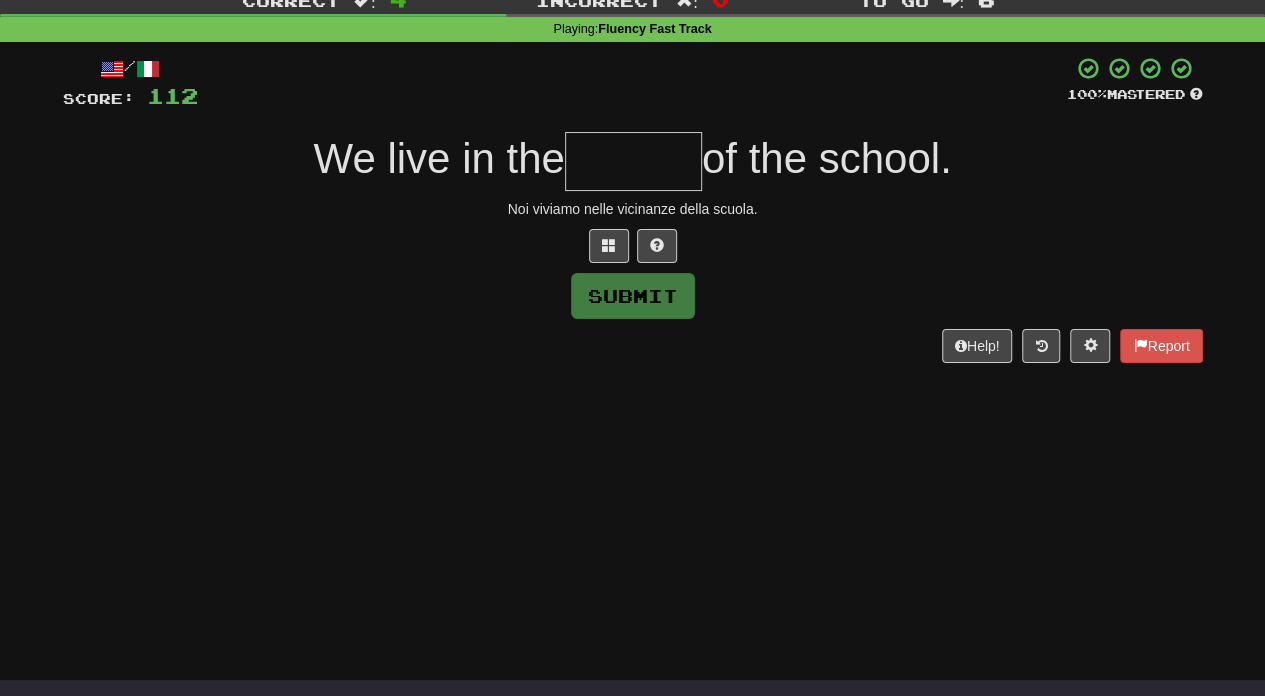 click at bounding box center [633, 161] 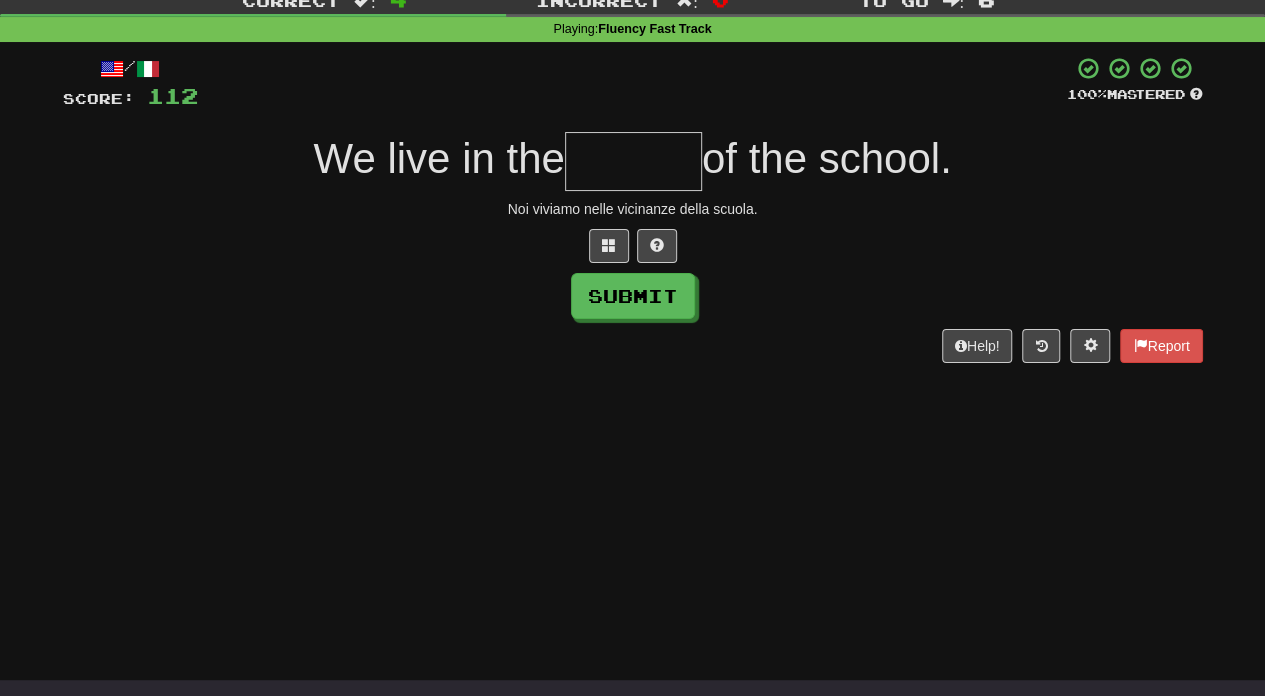type on "*" 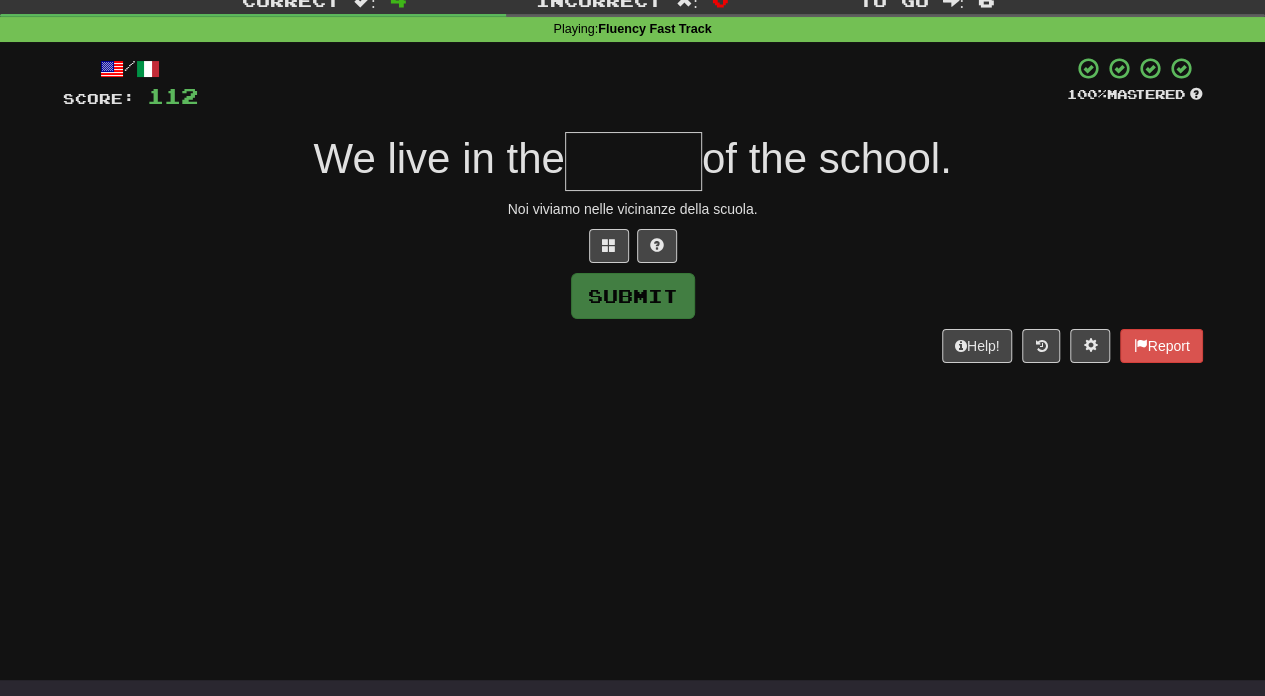 click on "Dashboard
Clozemaster
superluke
/
Toggle Dropdown
Dashboard
Leaderboard
Activity Feed
Notifications
50
Profile
Discussions
English
/
Italiano
Streak:
2173
Review:
11,188
Daily Goal:  0 /500
Languages
Account
Logout
superluke
/
Toggle Dropdown
Dashboard
Leaderboard
Activity Feed
Notifications
50
Profile
Discussions
English
/
Italiano
Streak:
2173
Review:
11,188
Daily Goal:  0 /500
Languages
Account
Logout
clozemaster
Correct   :   4 Incorrect   :   0 To go   :   6 Playing :  Fluency Fast Track  /  Score:   112 100 %  Mastered We live in the   of the school. Noi viviamo nelle vicinanze della scuola. Submit  Help!  Report" at bounding box center (632, 282) 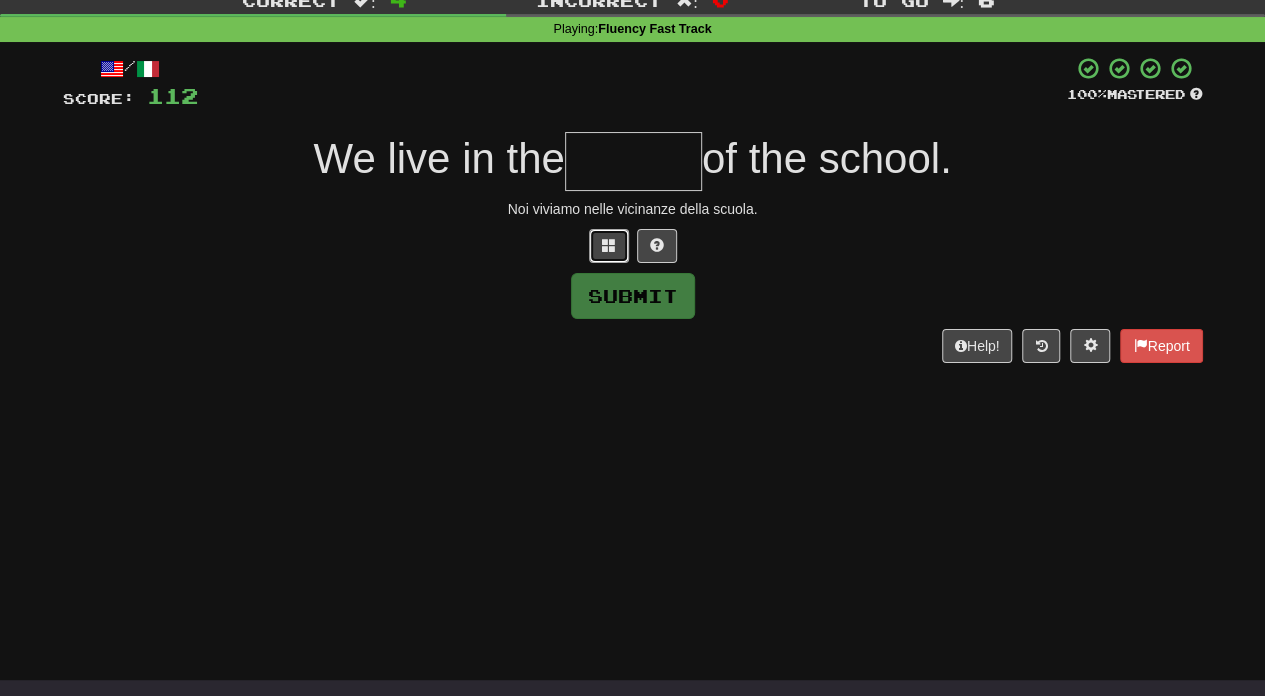 click at bounding box center (609, 246) 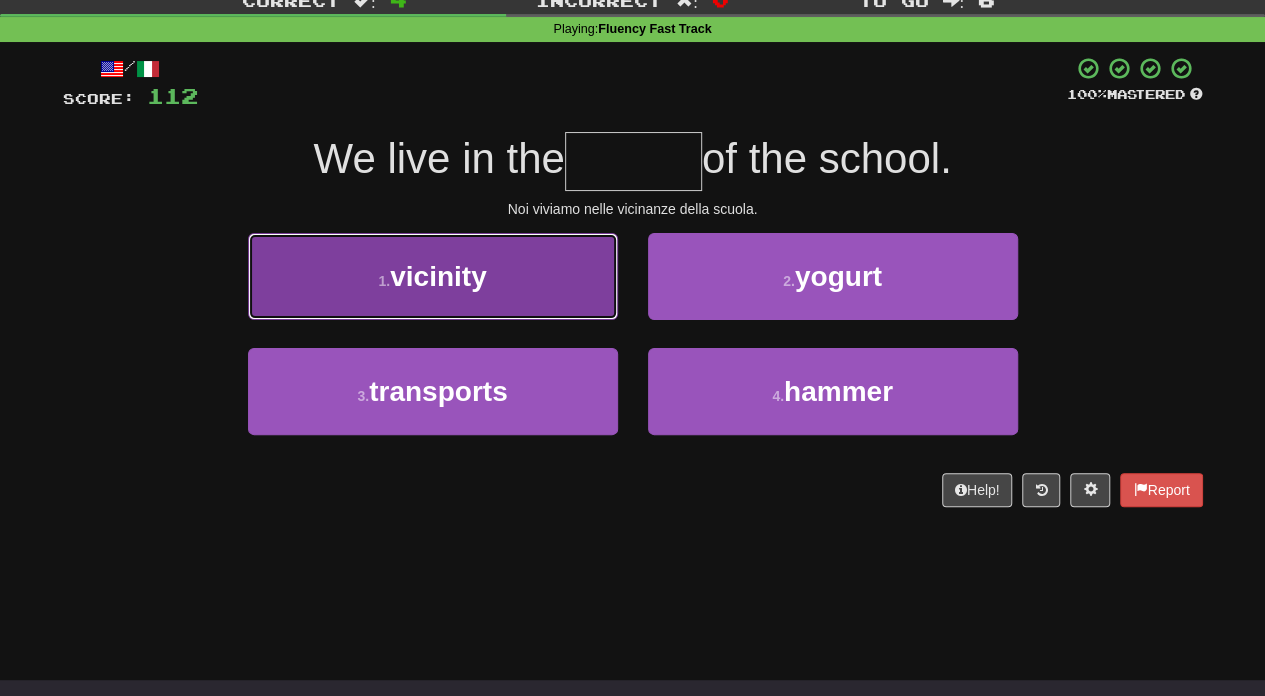 click on "1 .  vicinity" at bounding box center [433, 276] 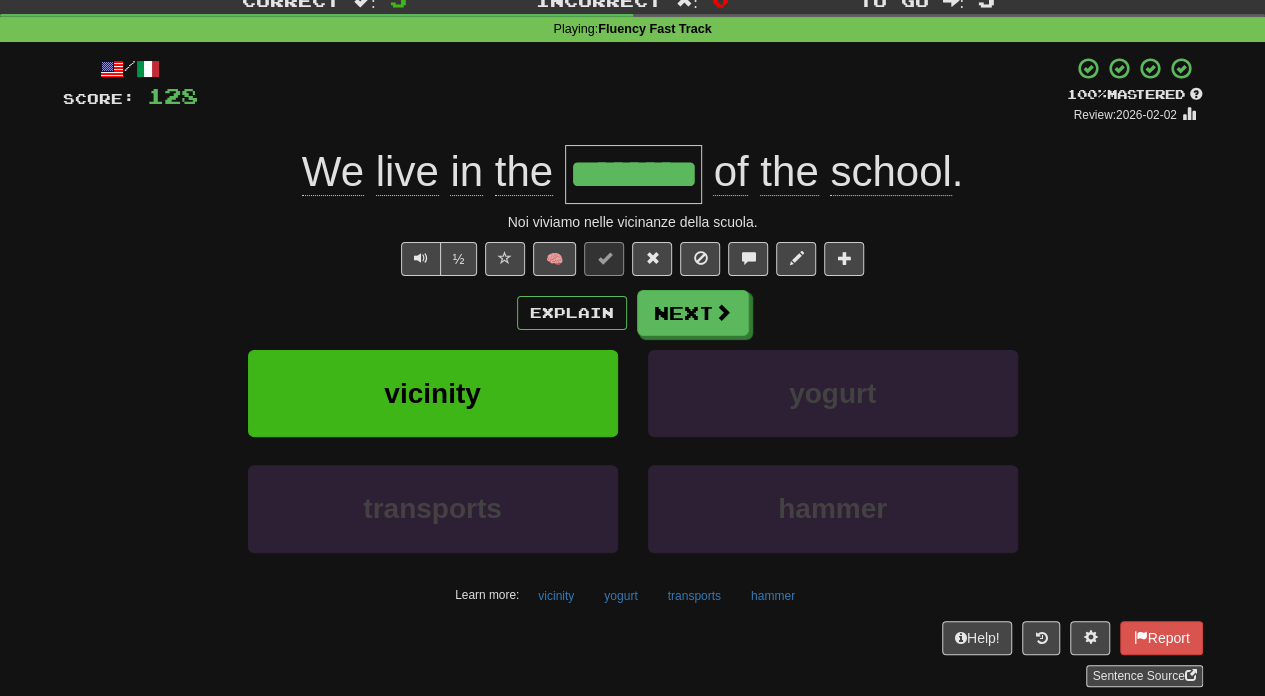drag, startPoint x: 347, startPoint y: 645, endPoint x: 359, endPoint y: 649, distance: 12.649111 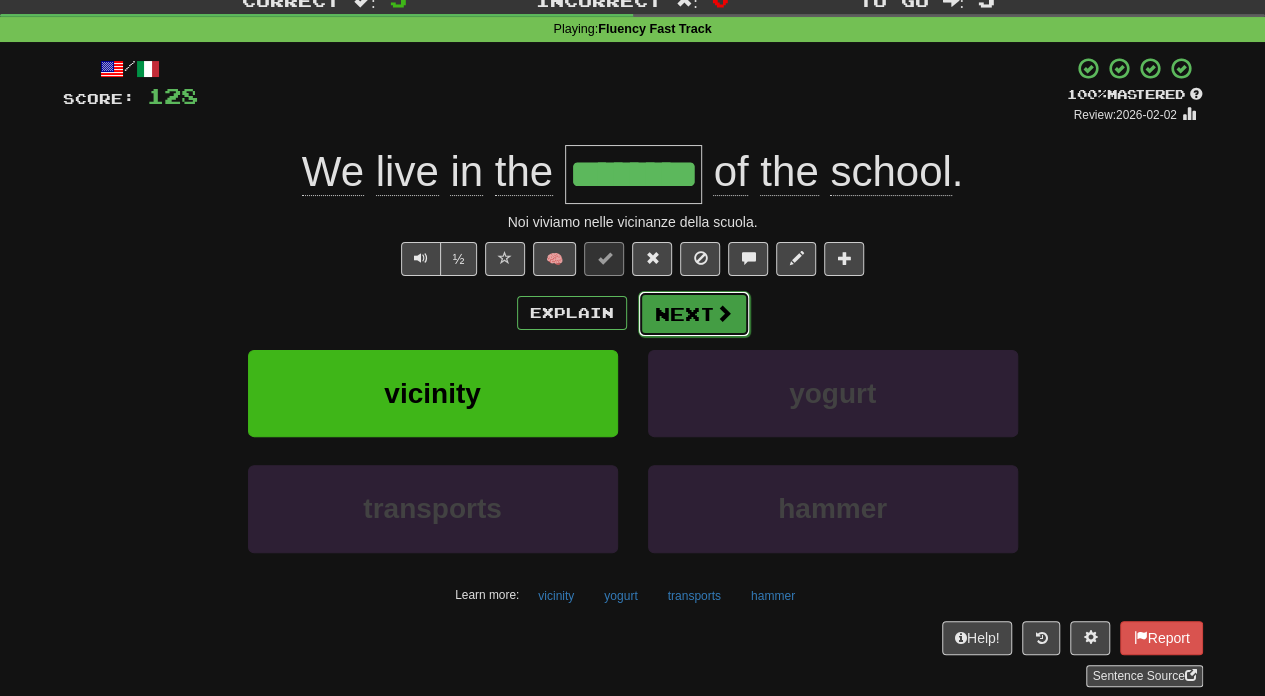 click at bounding box center (724, 313) 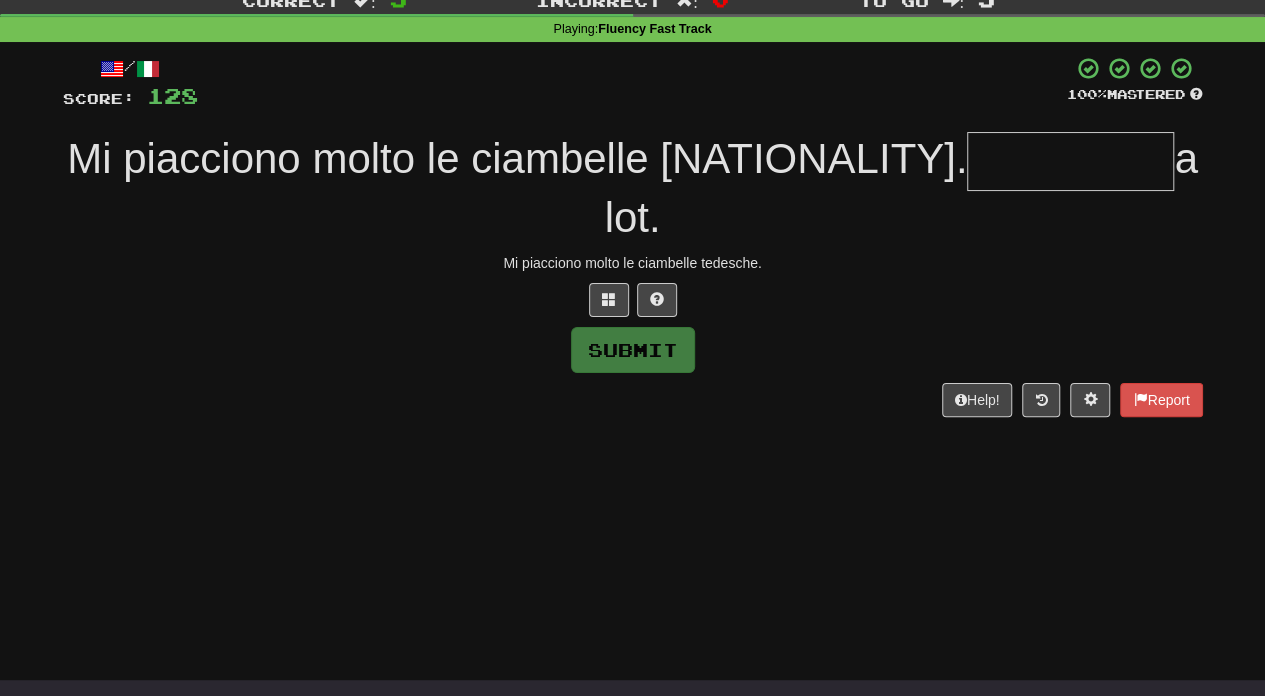 click at bounding box center [1070, 161] 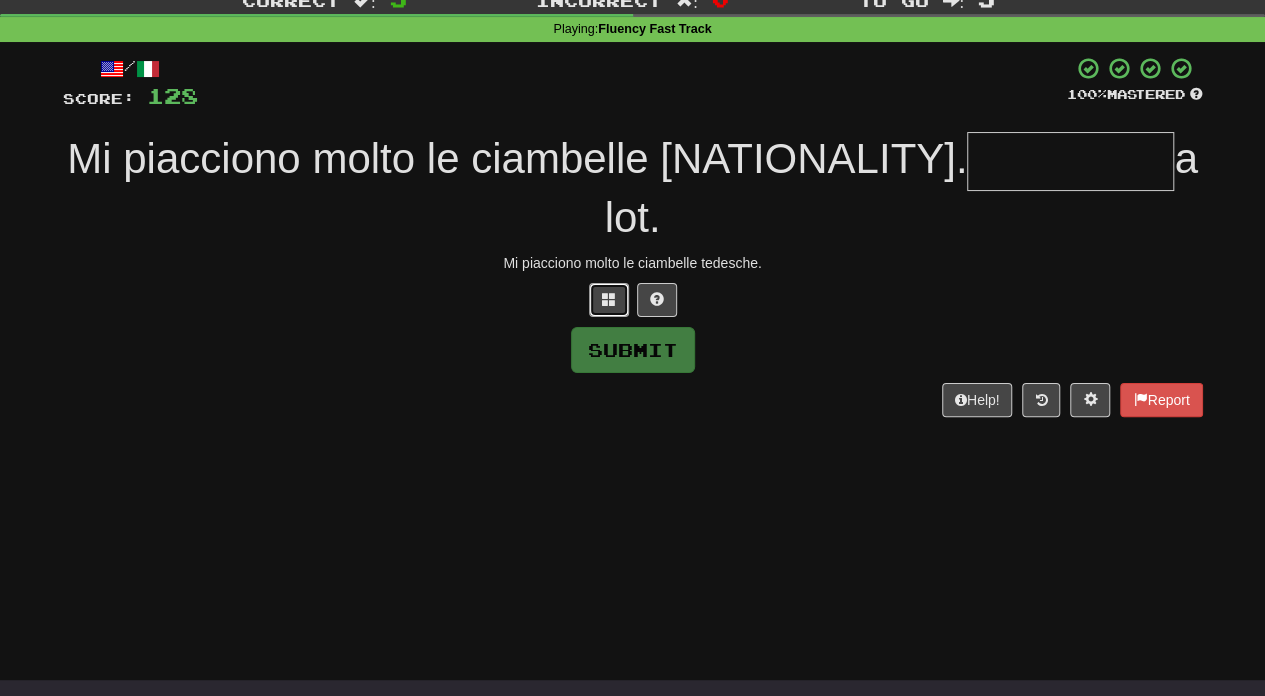 click at bounding box center (609, 300) 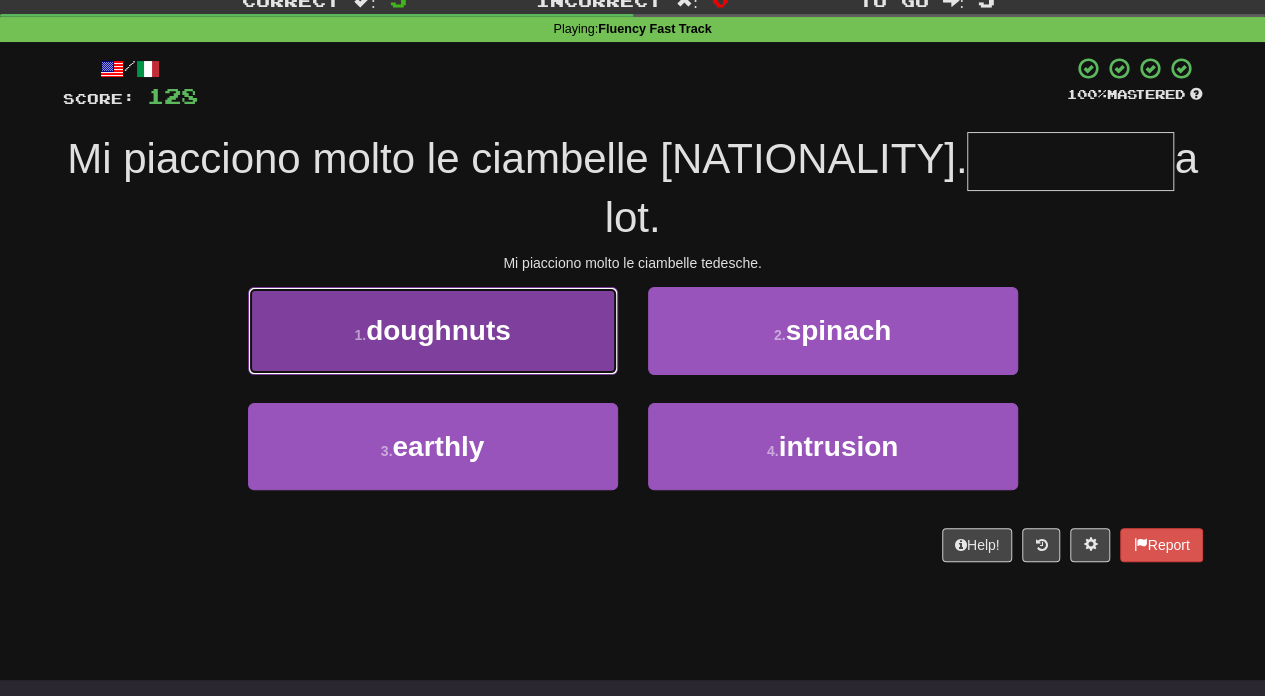 click on "1 .  doughnuts" at bounding box center (433, 330) 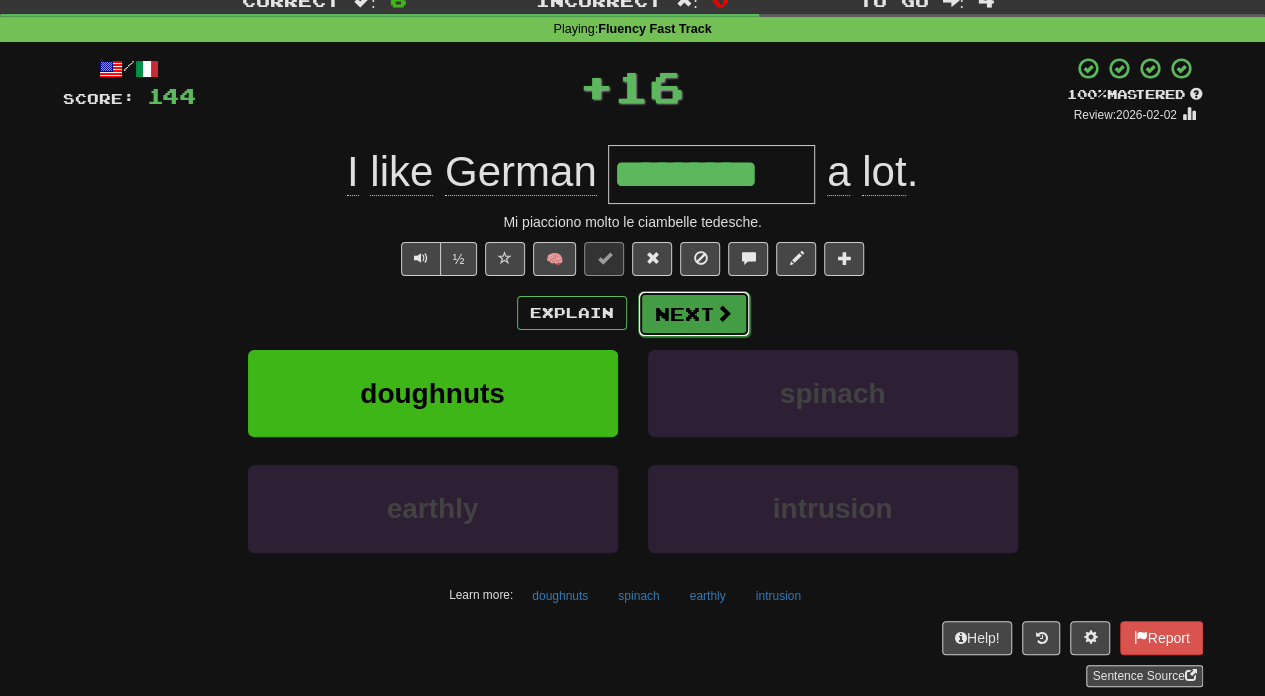 click at bounding box center (724, 313) 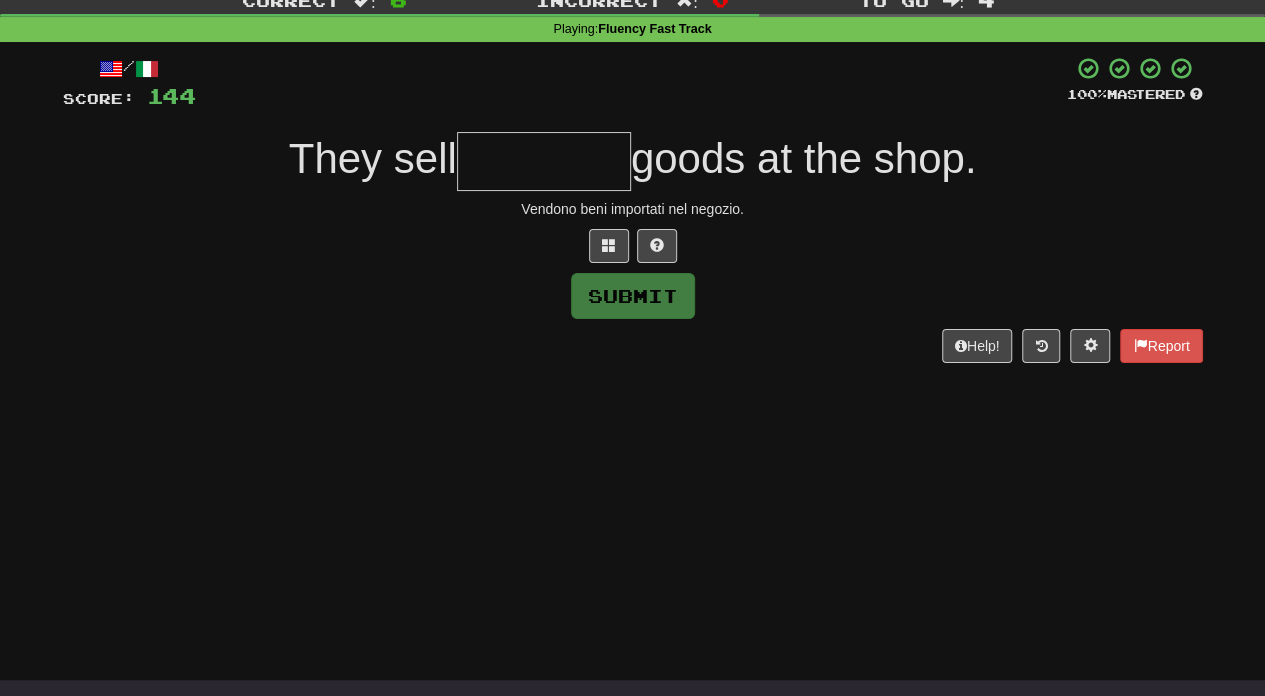 click at bounding box center (544, 161) 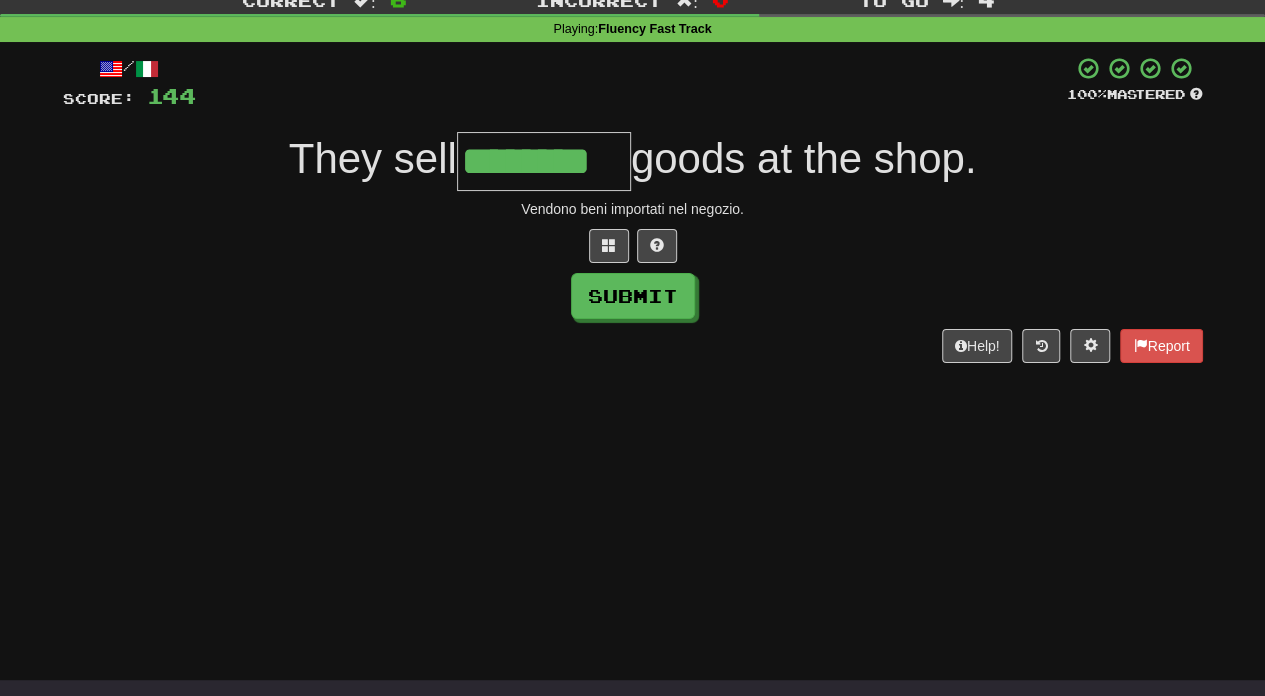 type on "********" 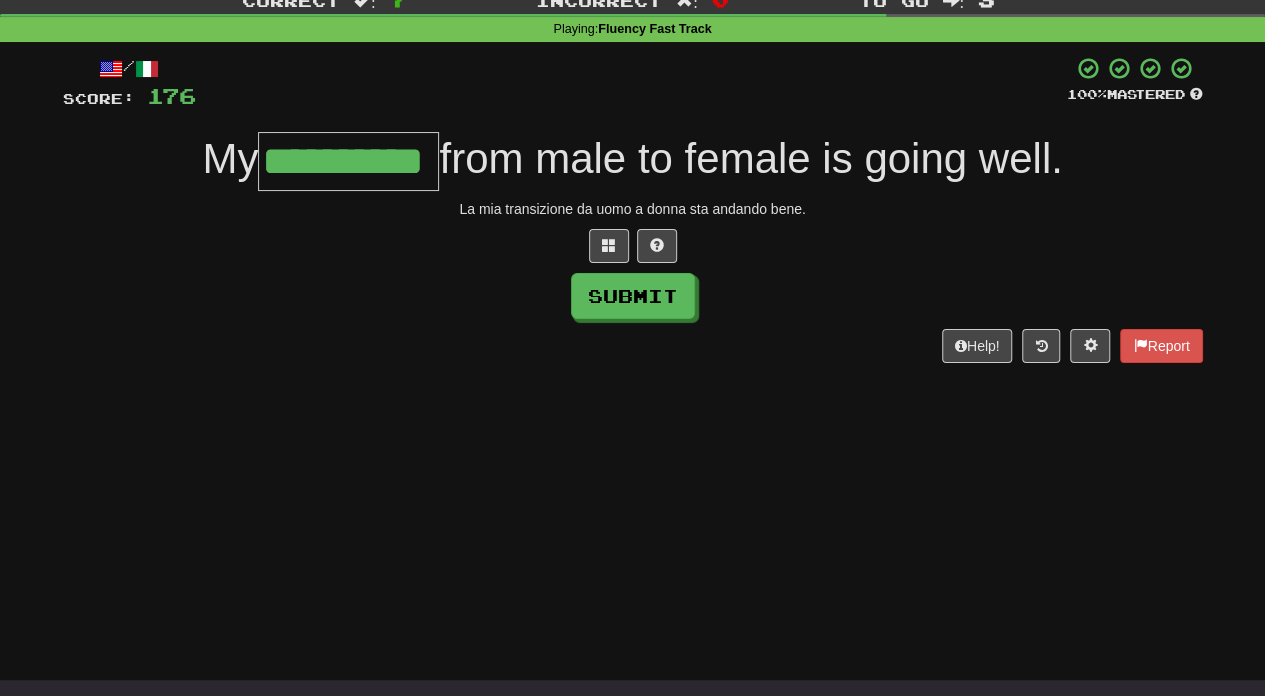type on "**********" 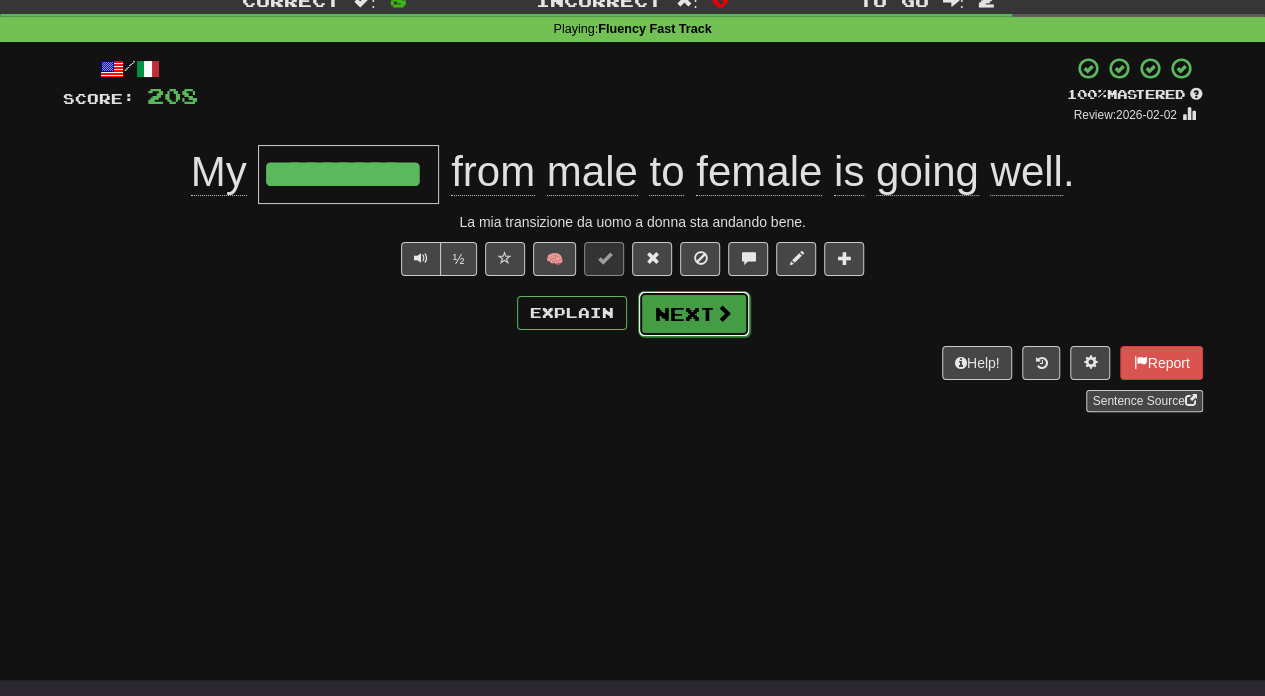 click on "Next" at bounding box center (694, 314) 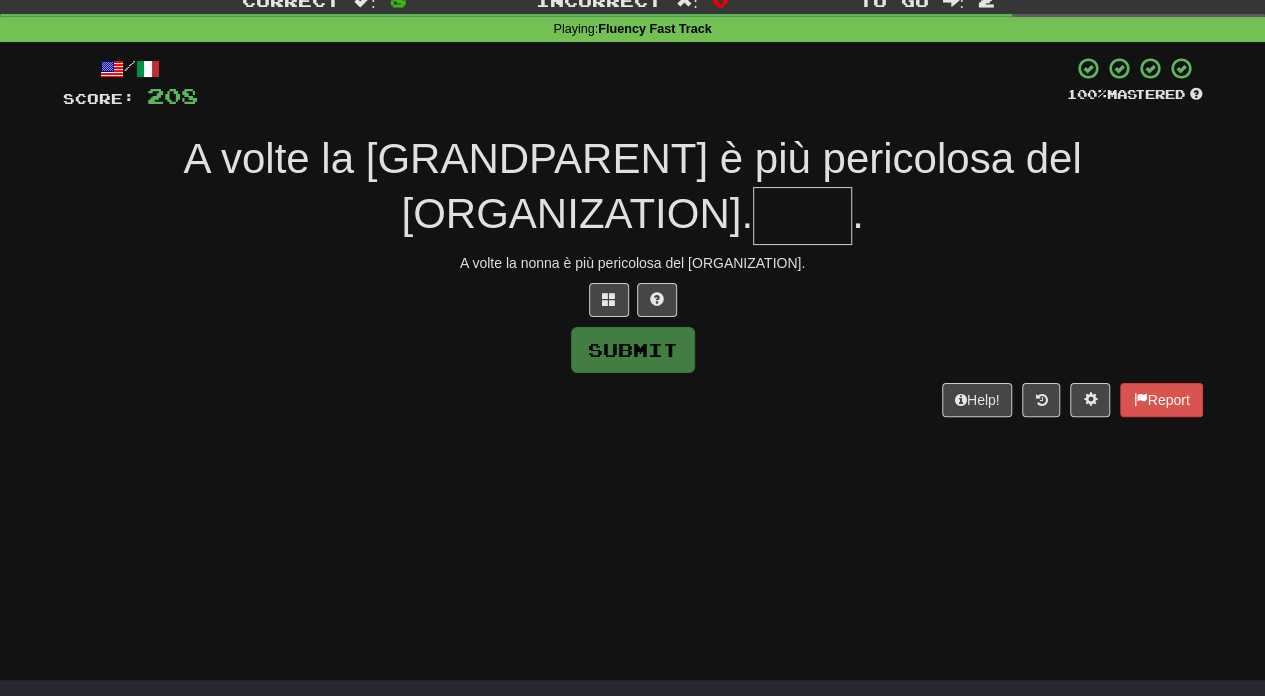 drag, startPoint x: 1080, startPoint y: 167, endPoint x: 1094, endPoint y: 166, distance: 14.035668 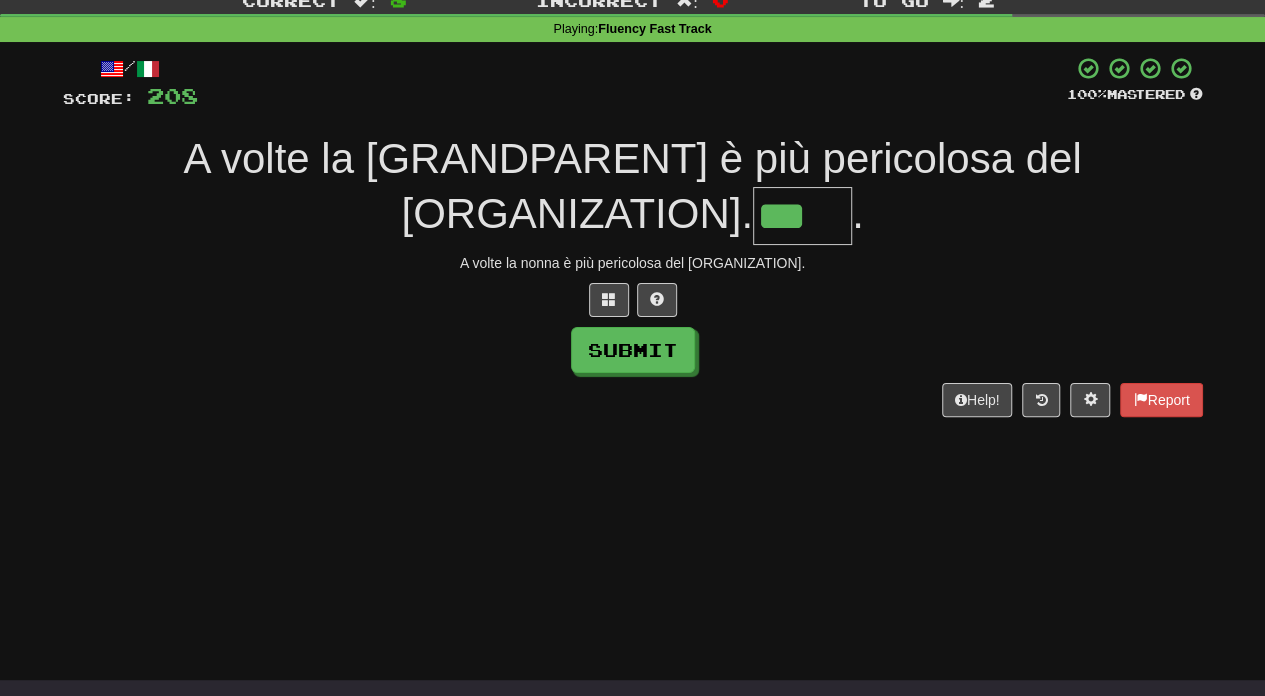 type on "***" 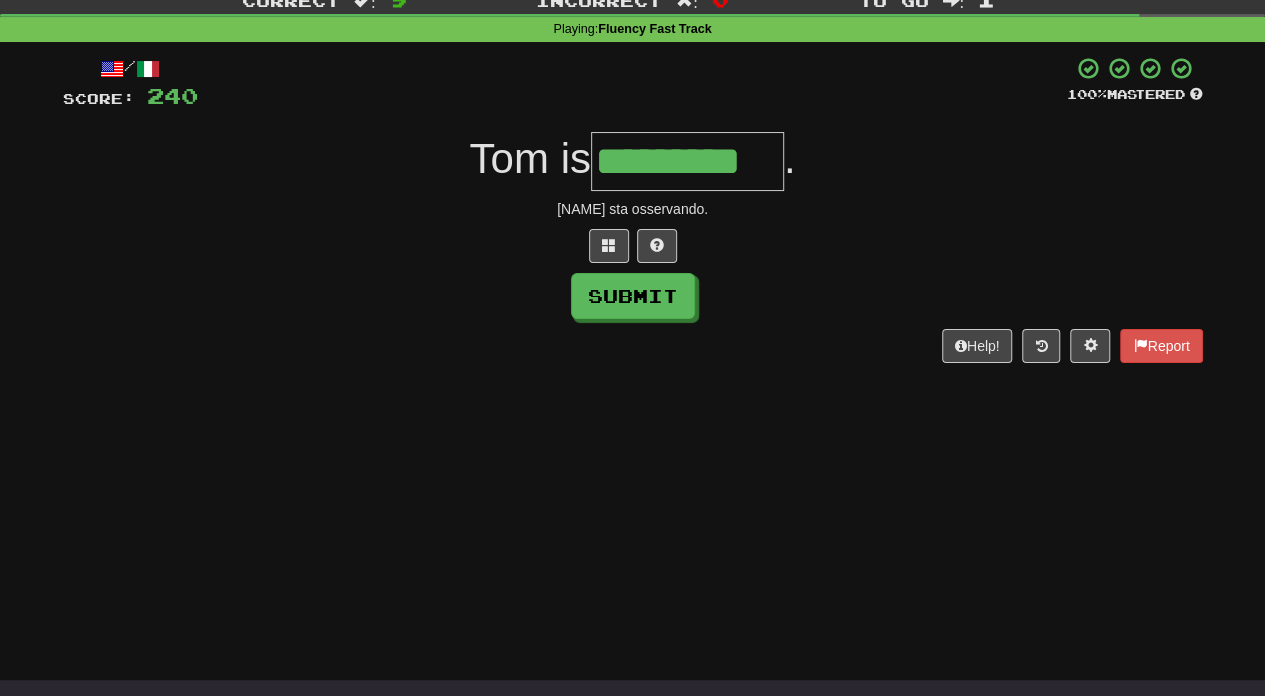 type on "*********" 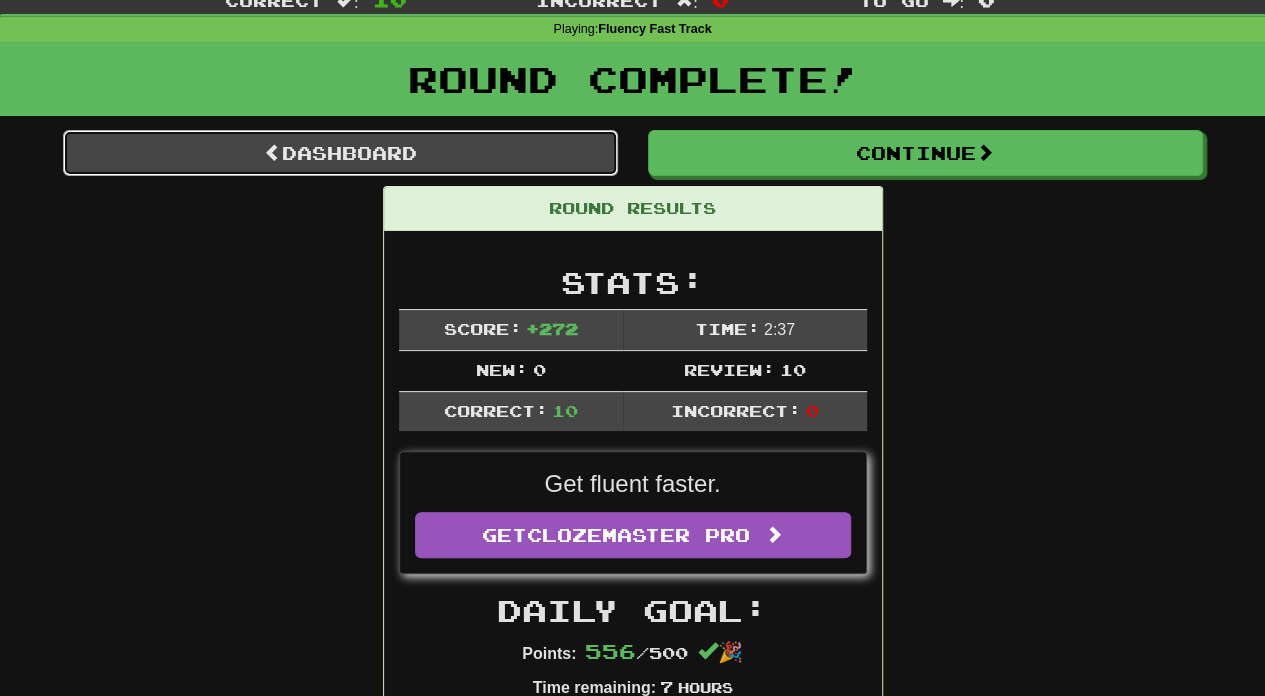 click on "Dashboard" at bounding box center [340, 153] 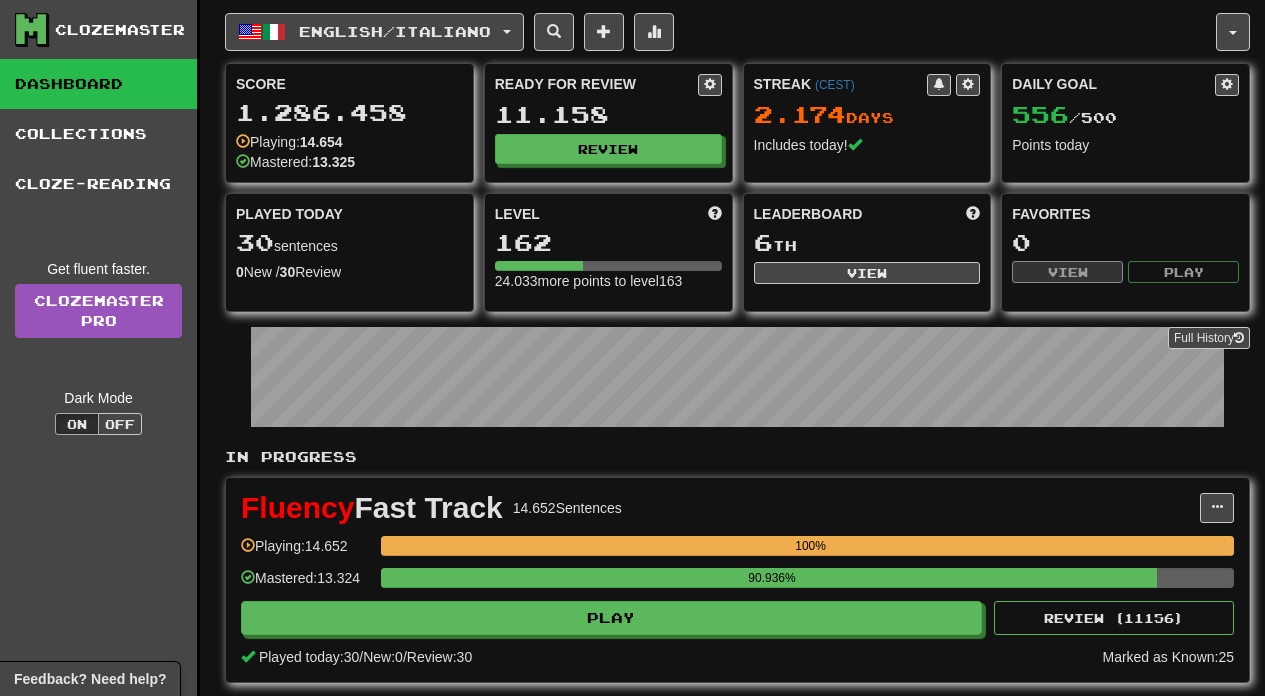 scroll, scrollTop: 0, scrollLeft: 0, axis: both 